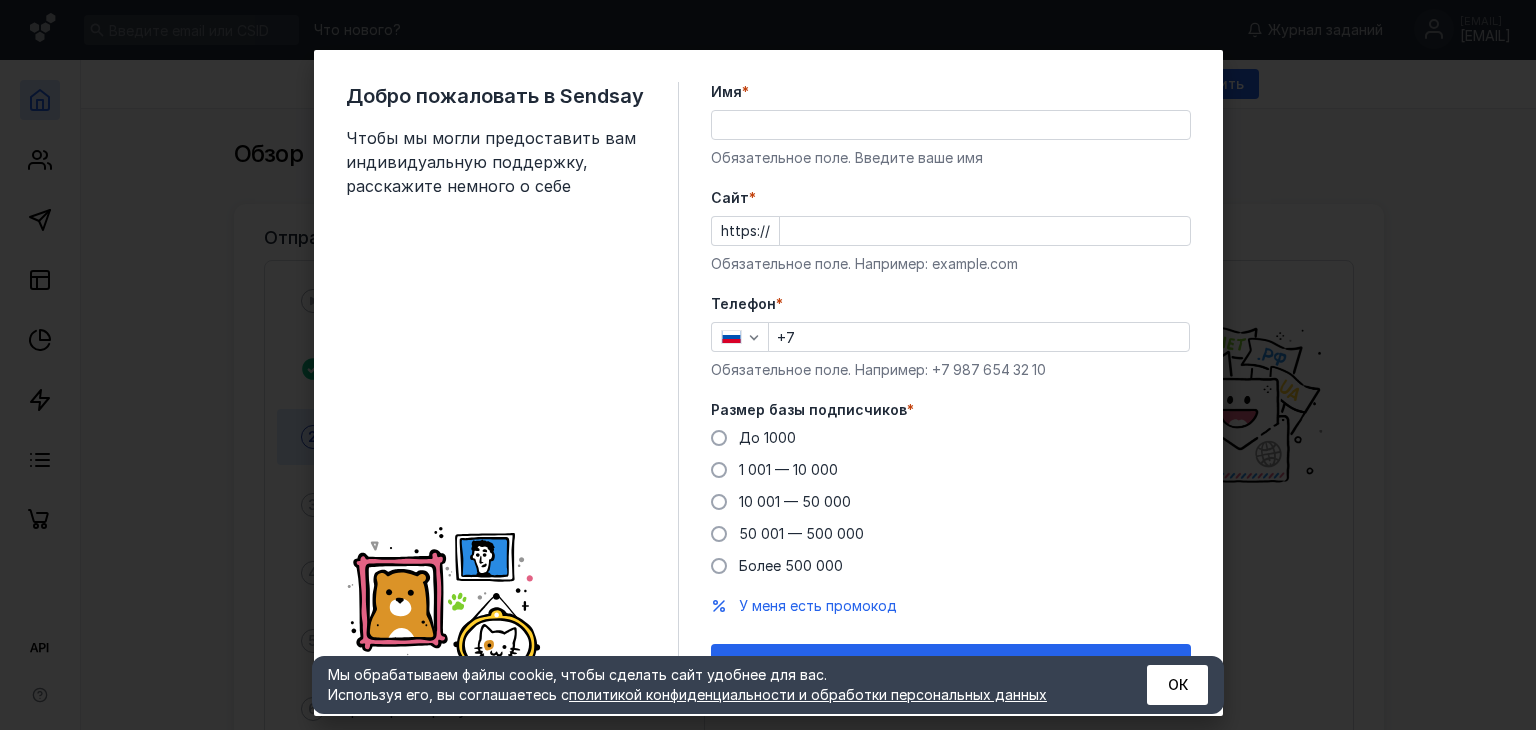 scroll, scrollTop: 0, scrollLeft: 0, axis: both 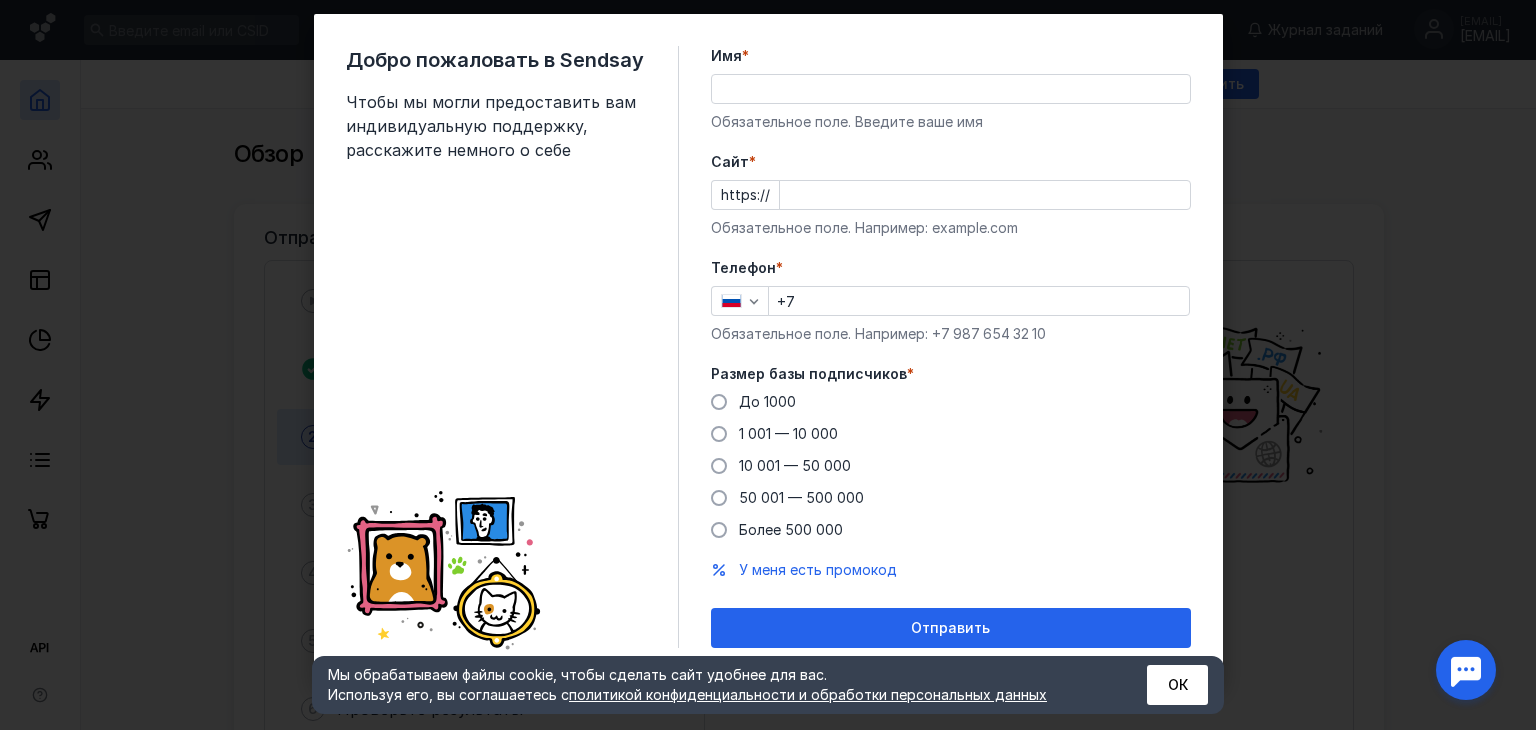 click on "+7" at bounding box center (979, 301) 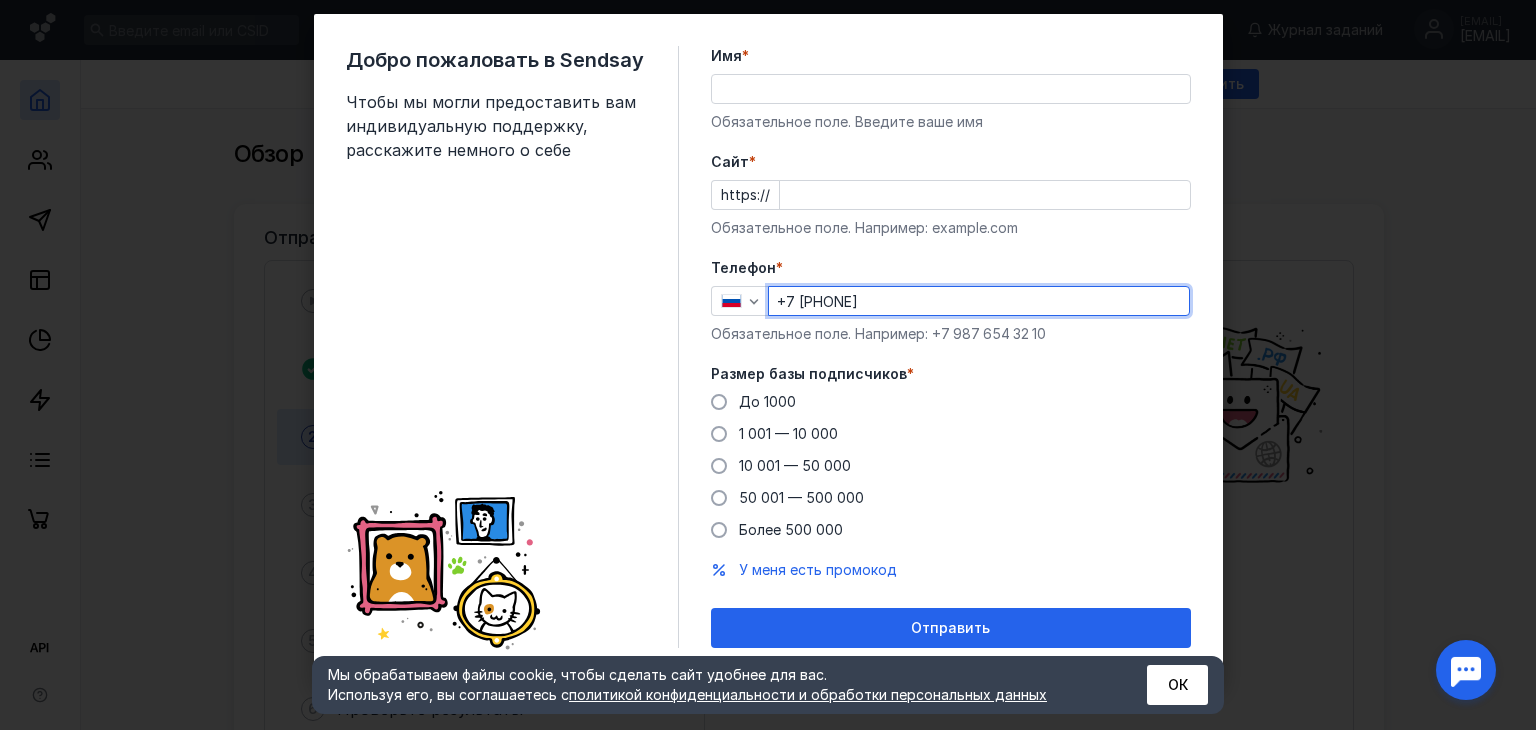 type on "+7 [PHONE]" 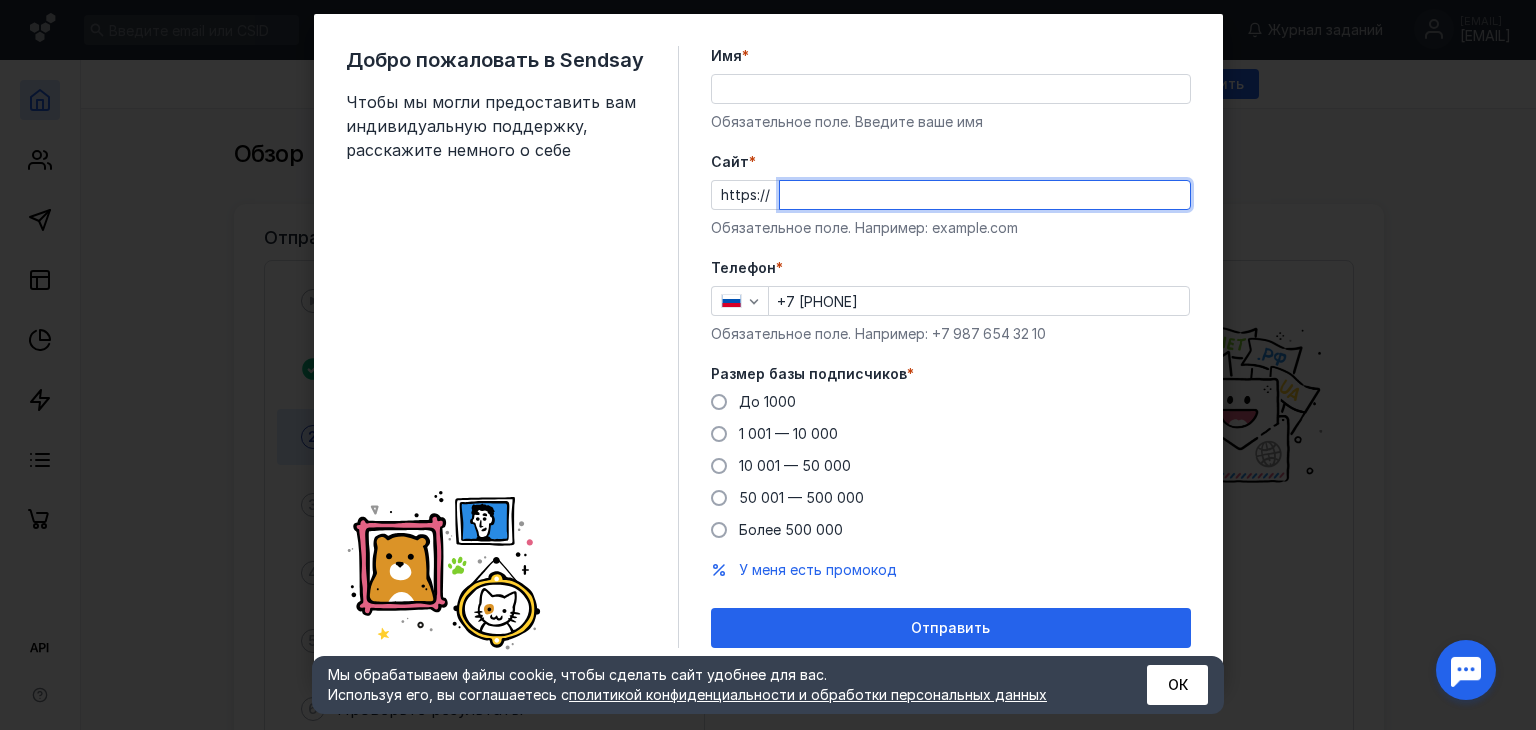 paste on "[DOMAIN]/" 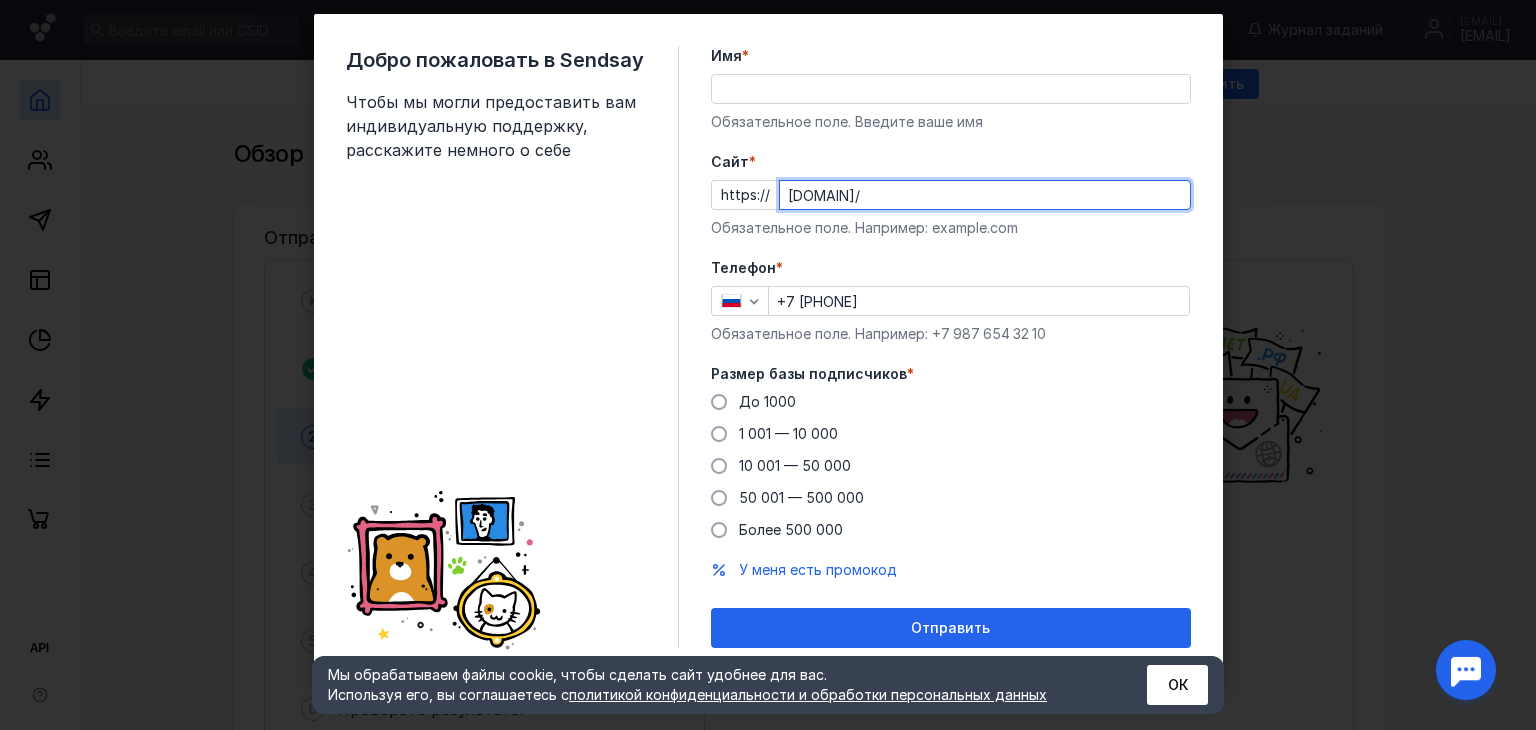 type on "[DOMAIN]/" 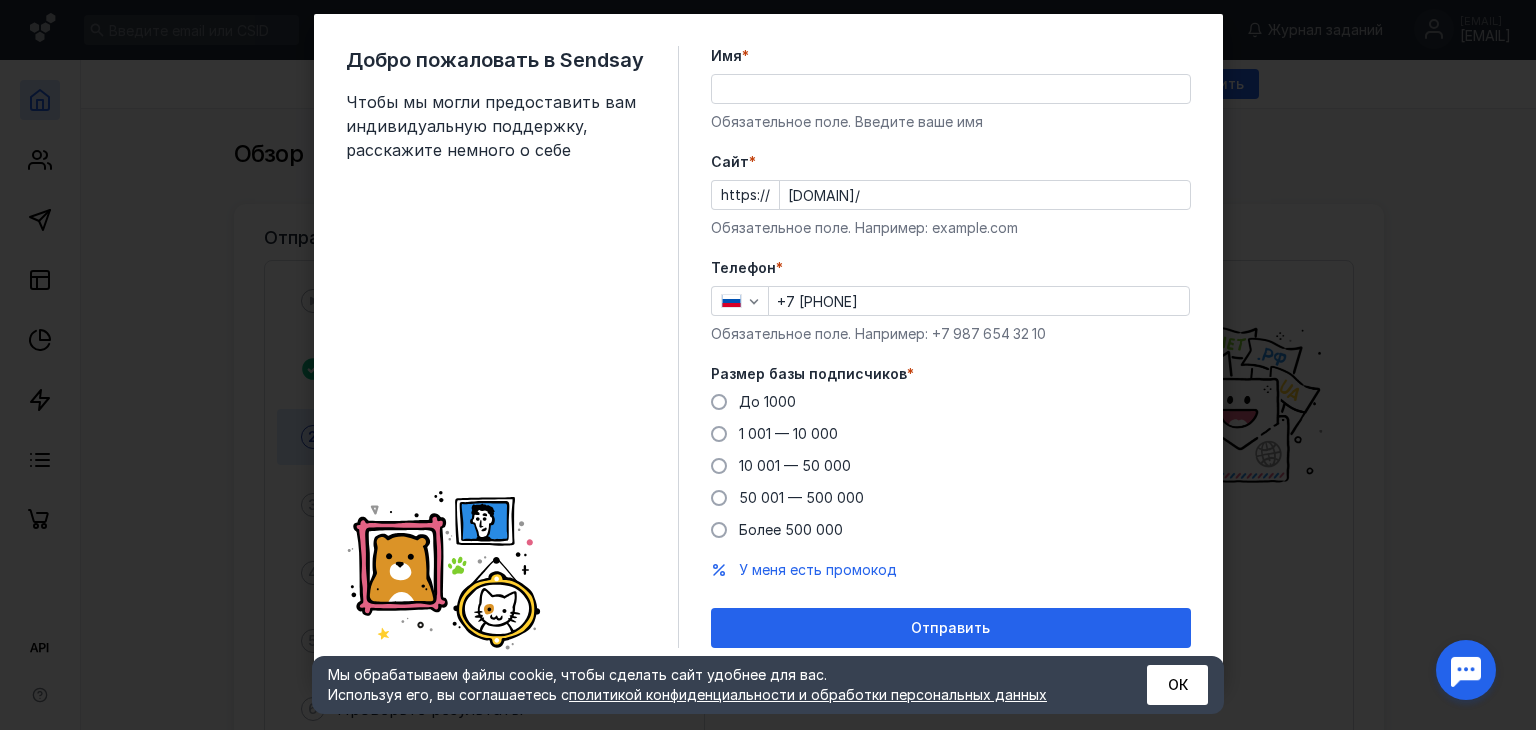 click on "Имя  *" at bounding box center (951, 89) 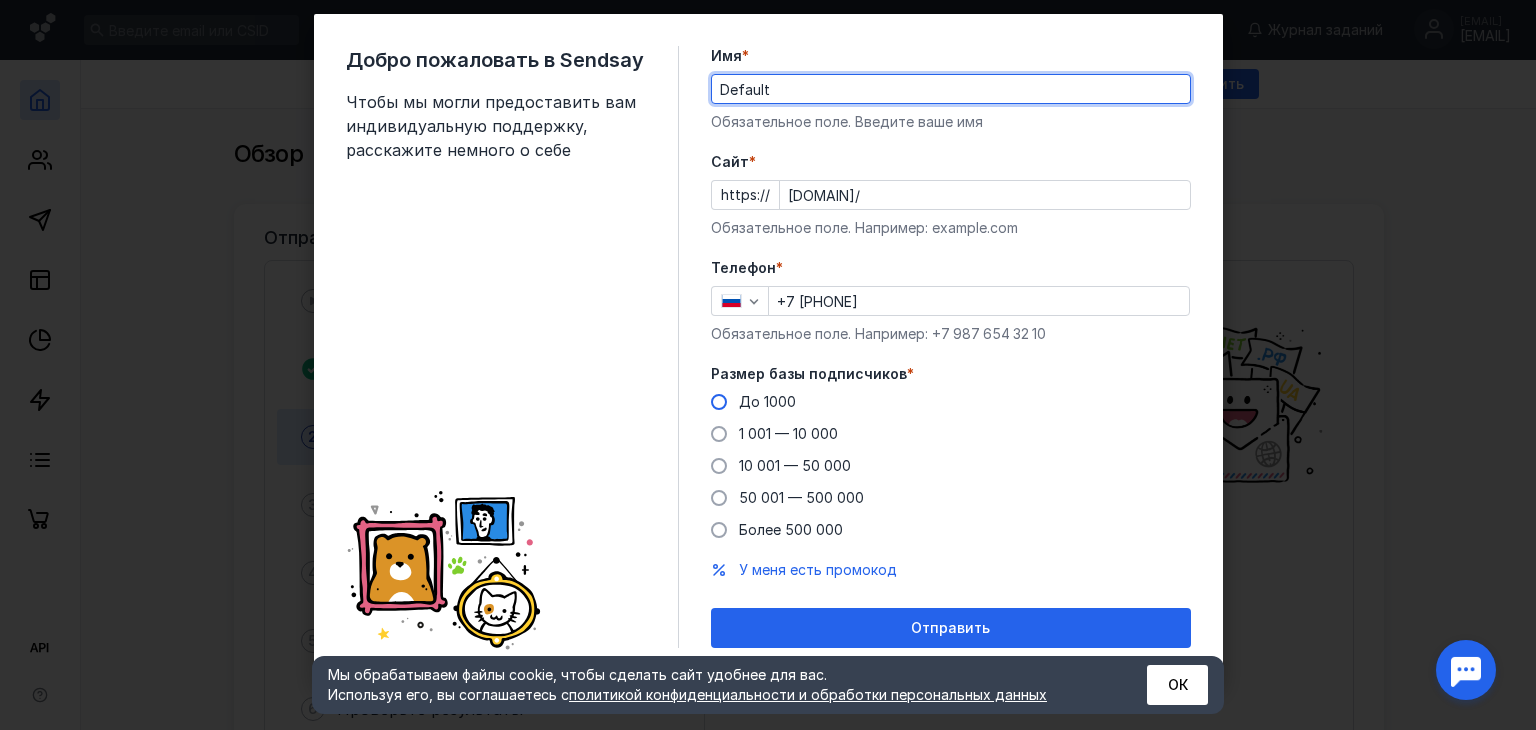 type on "Default" 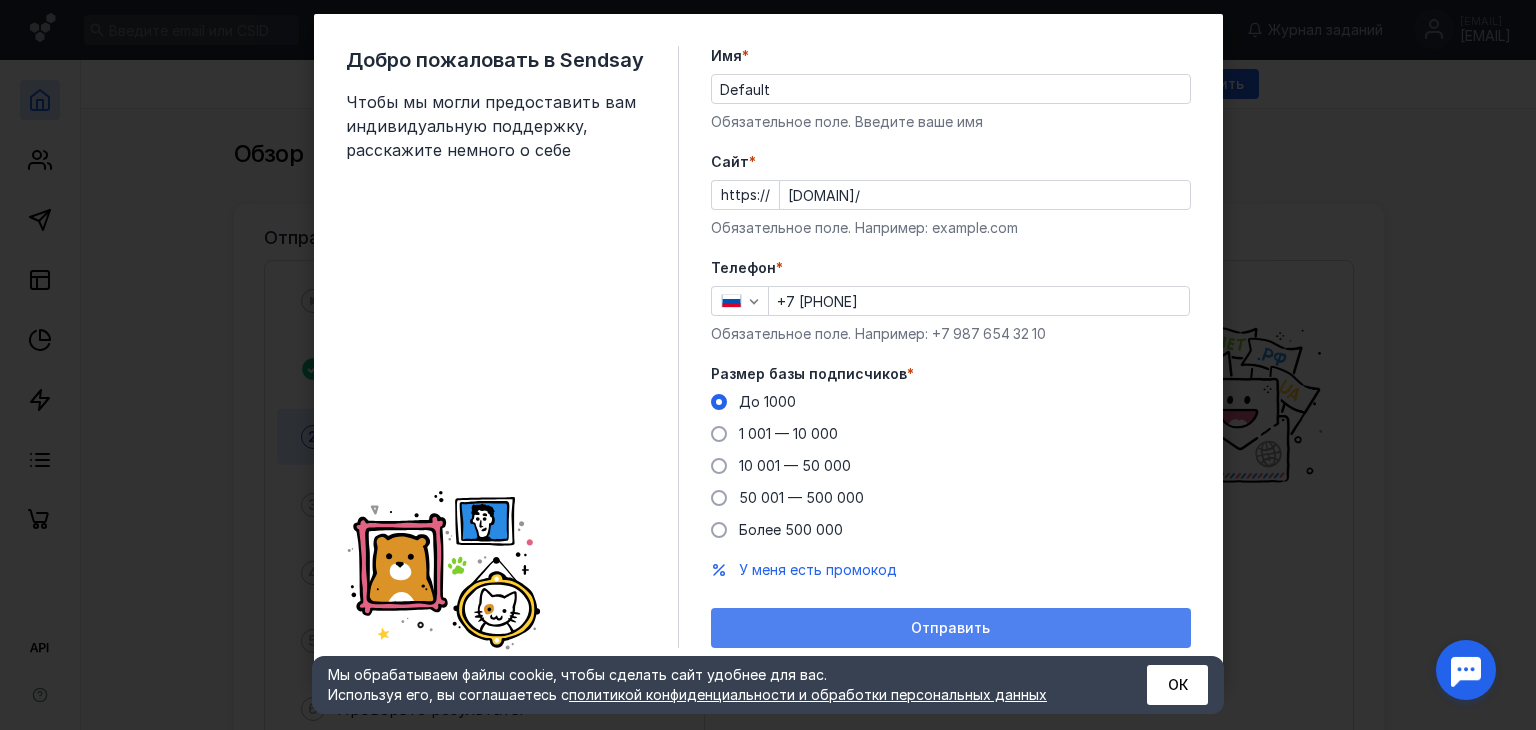 click on "Отправить" at bounding box center (951, 628) 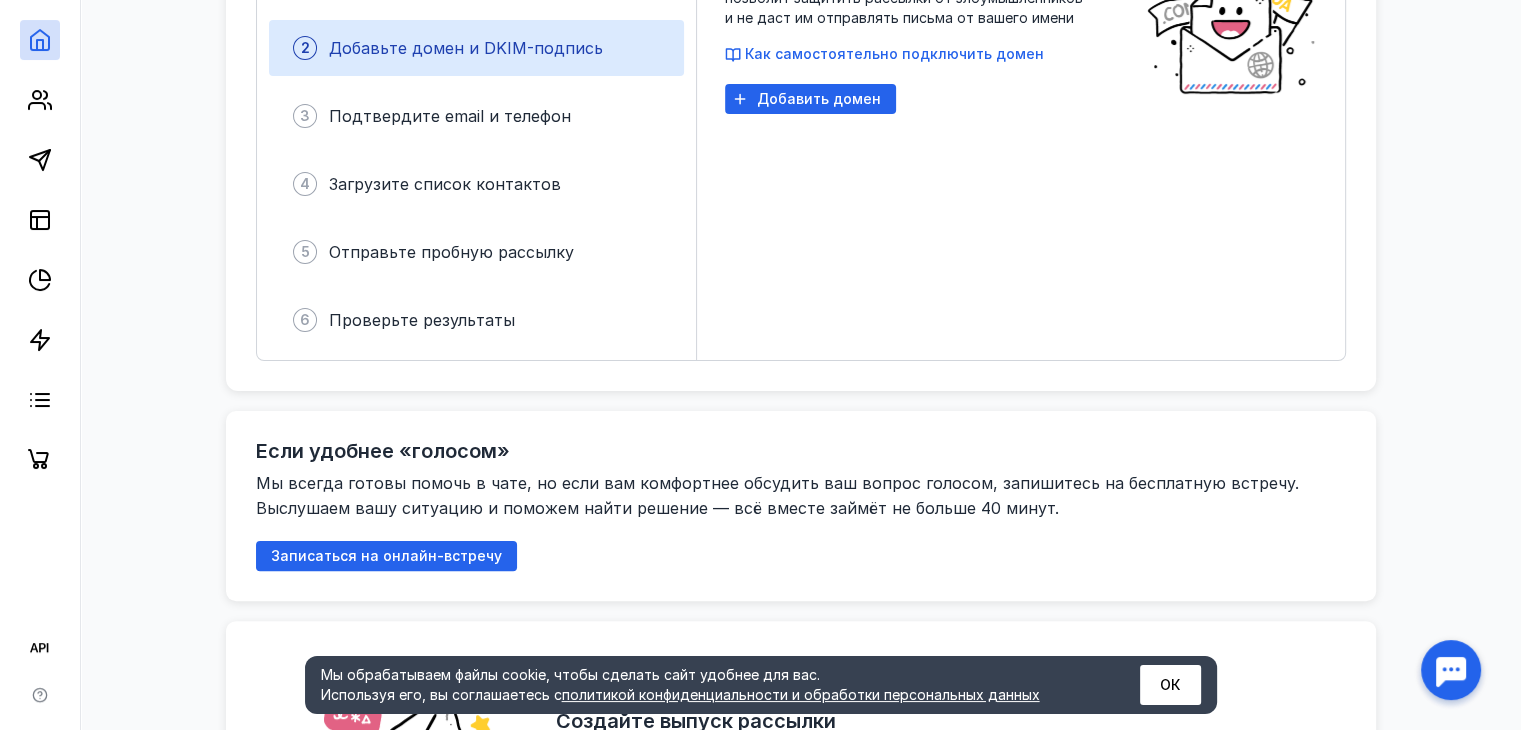 scroll, scrollTop: 400, scrollLeft: 0, axis: vertical 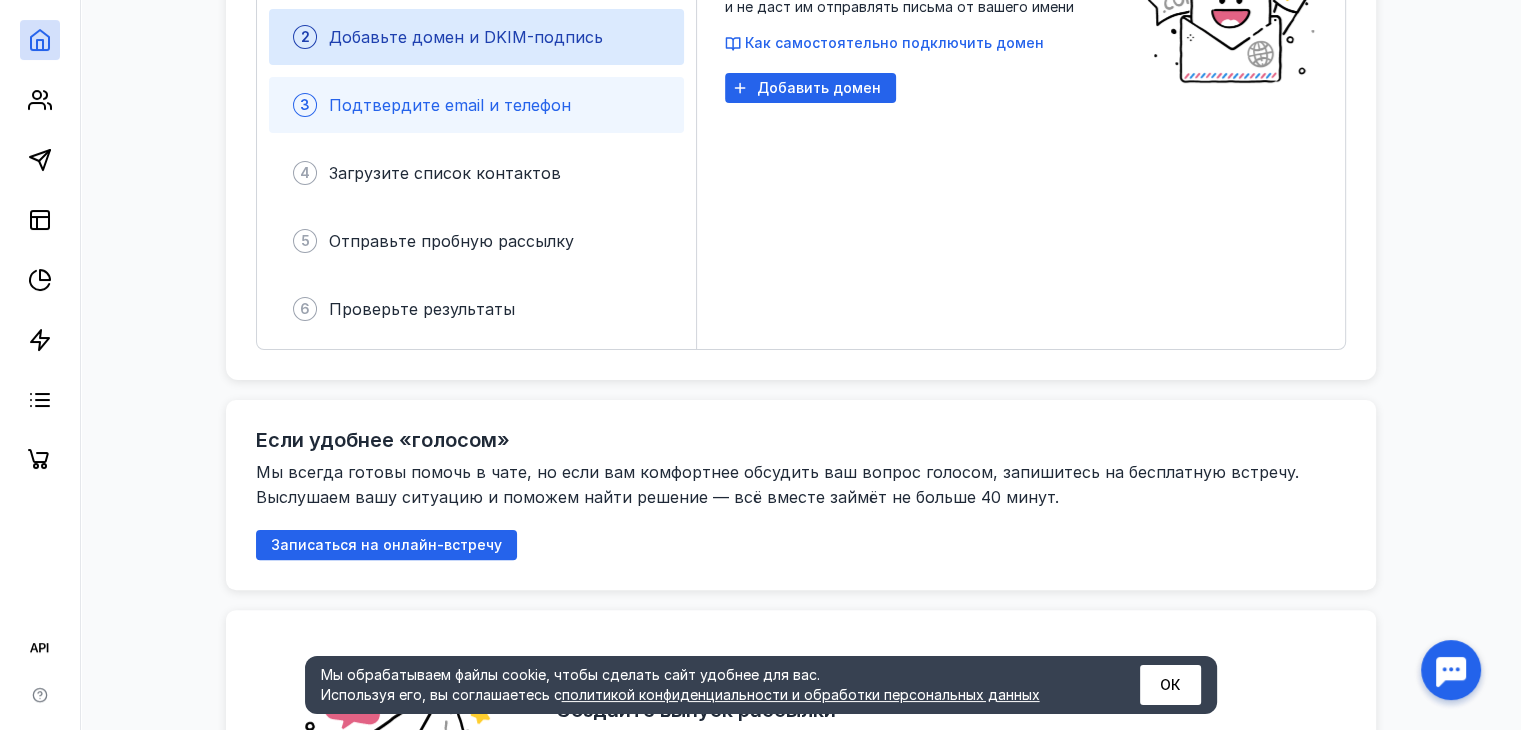 click on "Подтвердите email и телефон" at bounding box center [450, 105] 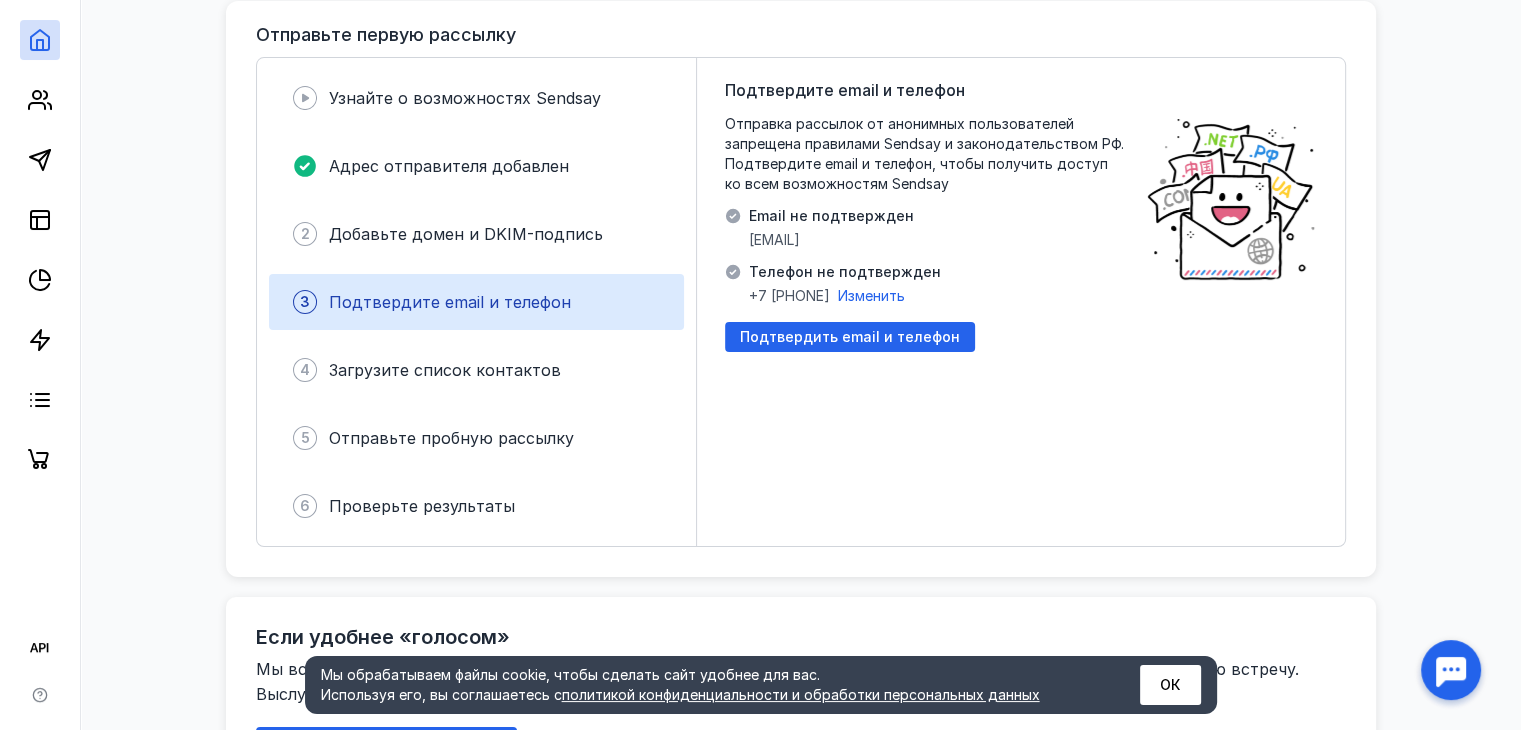 scroll, scrollTop: 200, scrollLeft: 0, axis: vertical 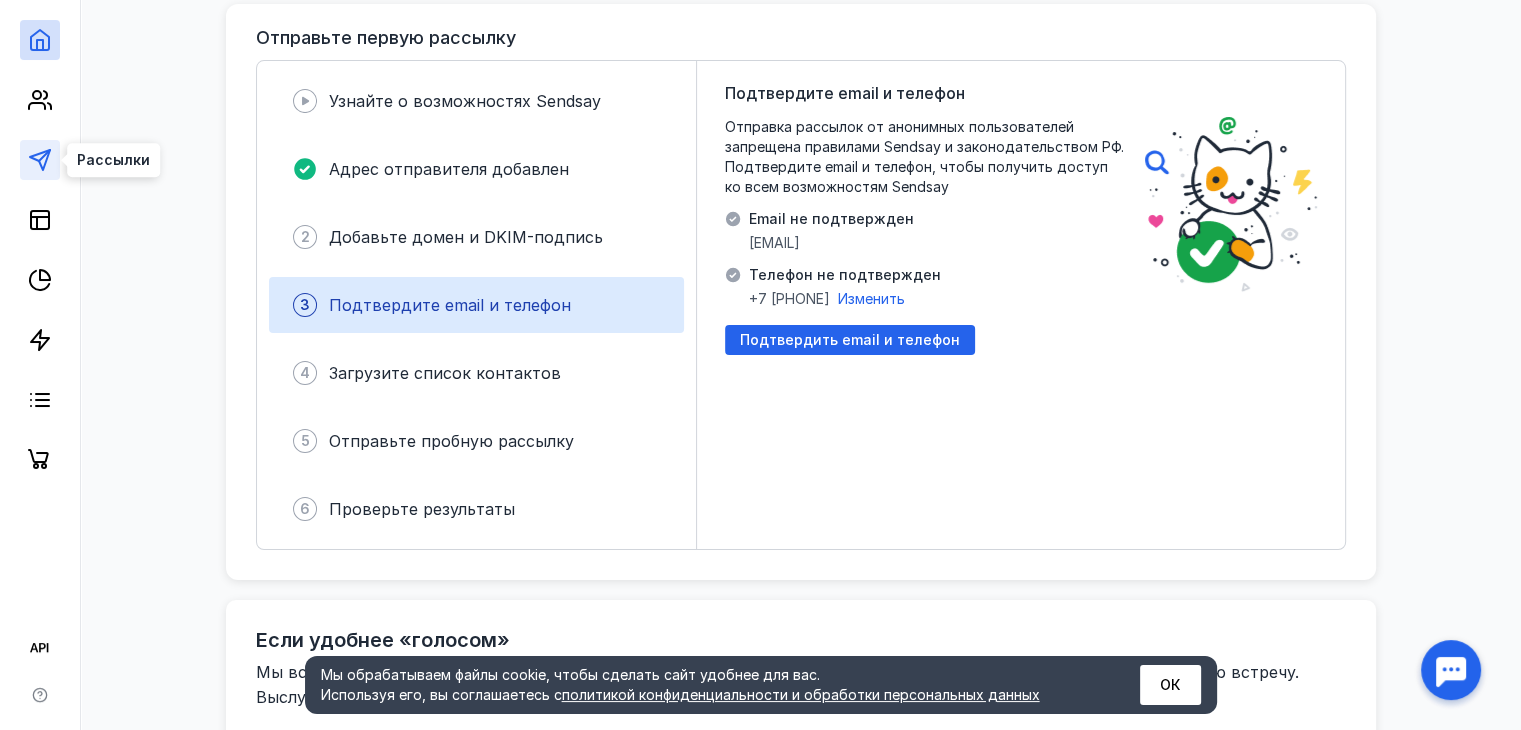 click 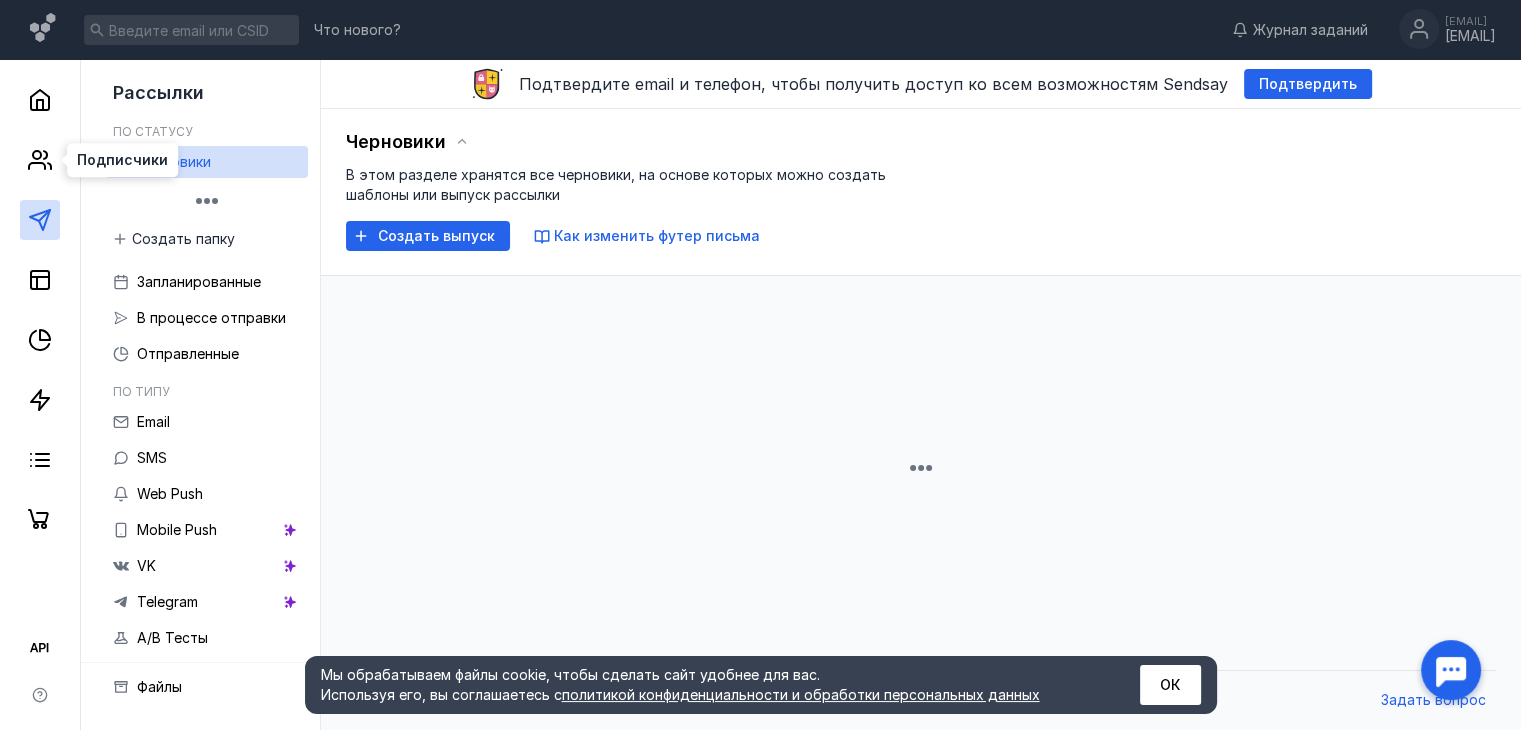 scroll, scrollTop: 0, scrollLeft: 0, axis: both 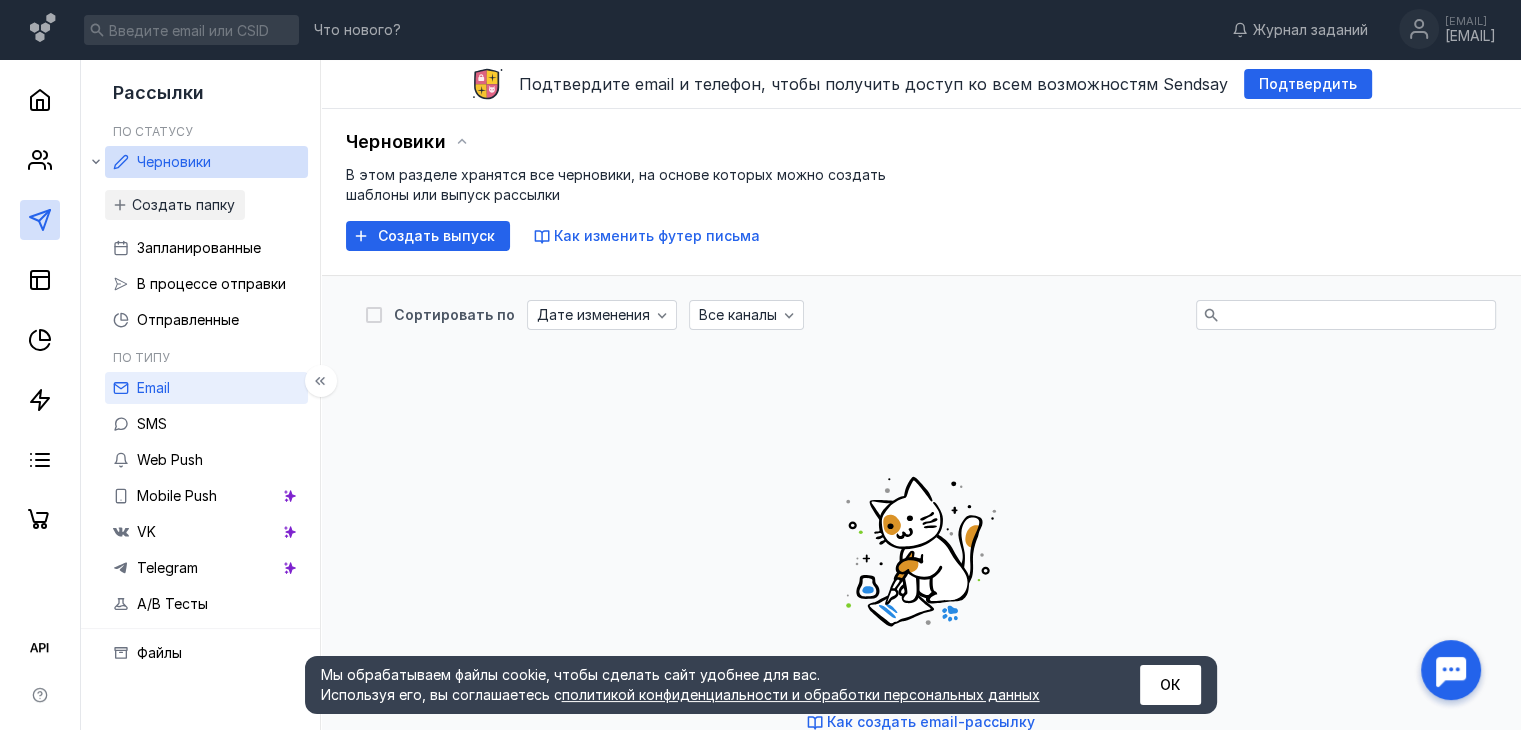 click on "Email" at bounding box center (153, 387) 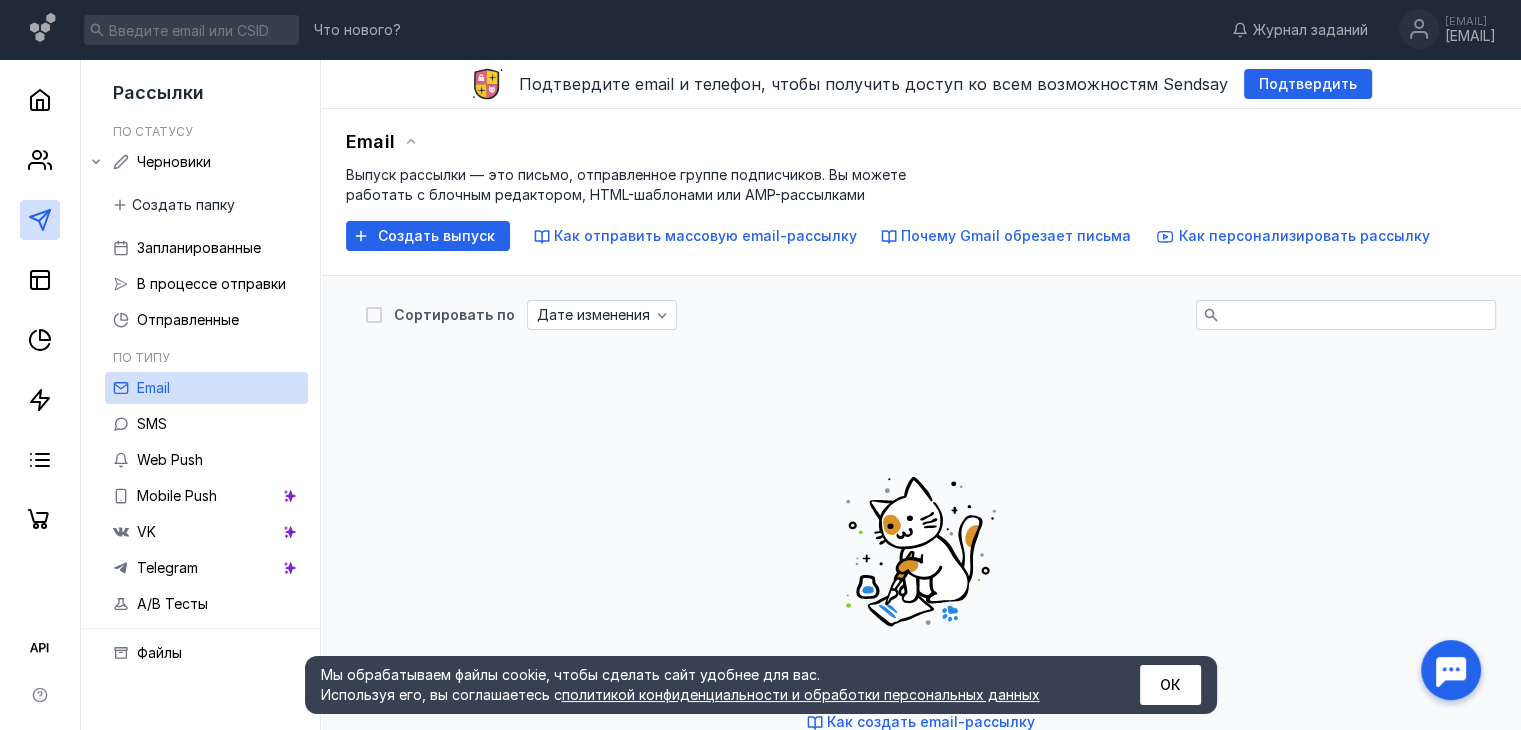 scroll, scrollTop: 250, scrollLeft: 0, axis: vertical 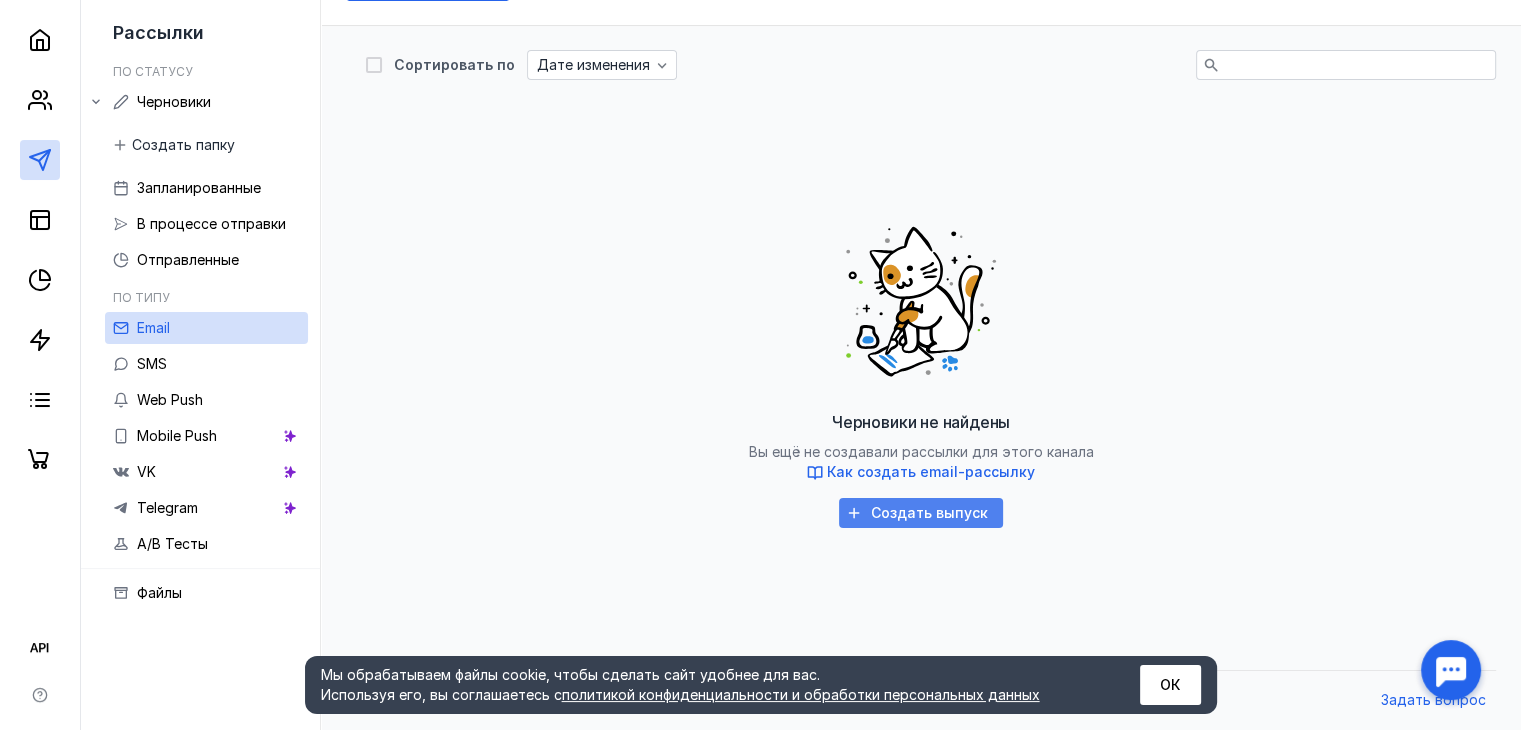 click on "Создать выпуск" at bounding box center [929, 513] 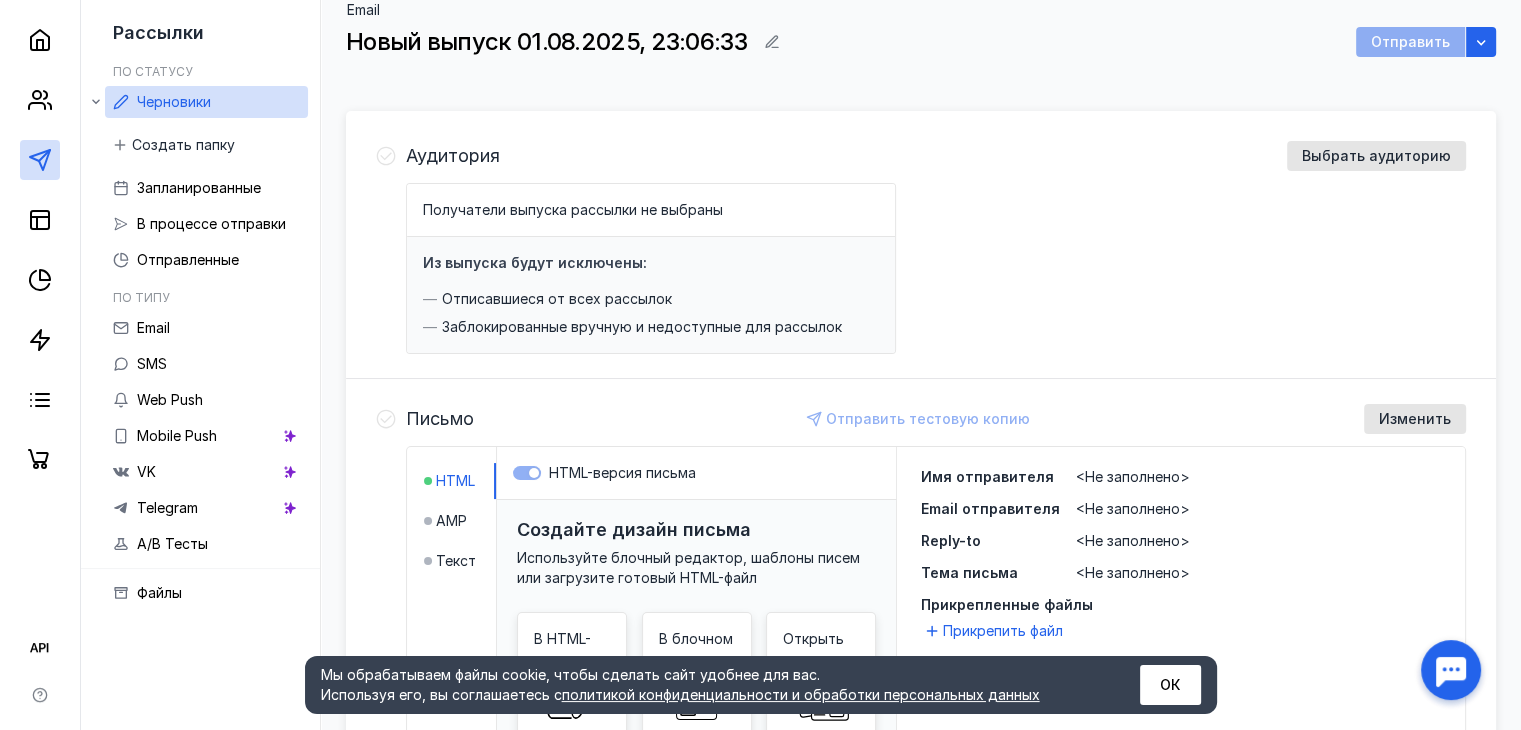 scroll, scrollTop: 0, scrollLeft: 0, axis: both 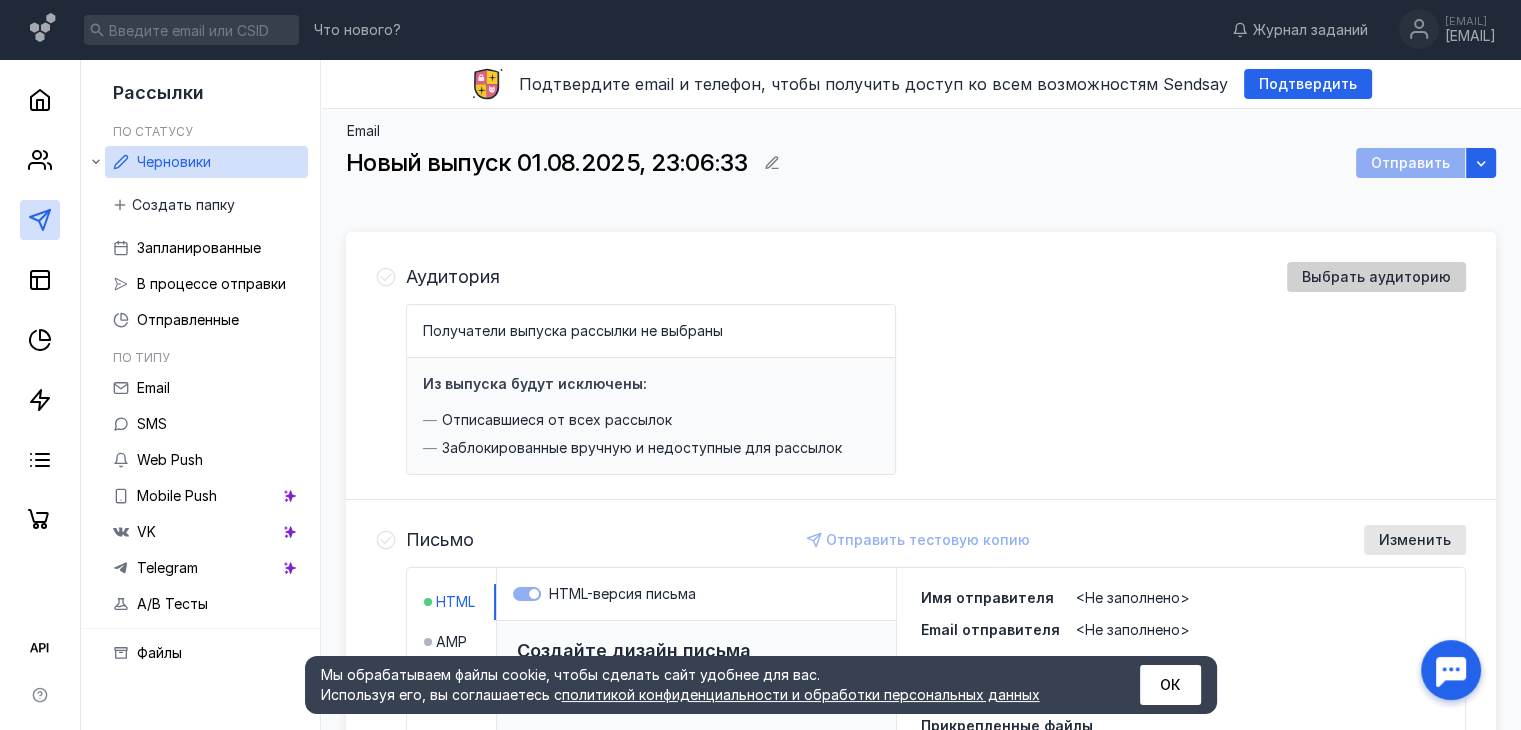 click on "Выбрать аудиторию" at bounding box center [1376, 277] 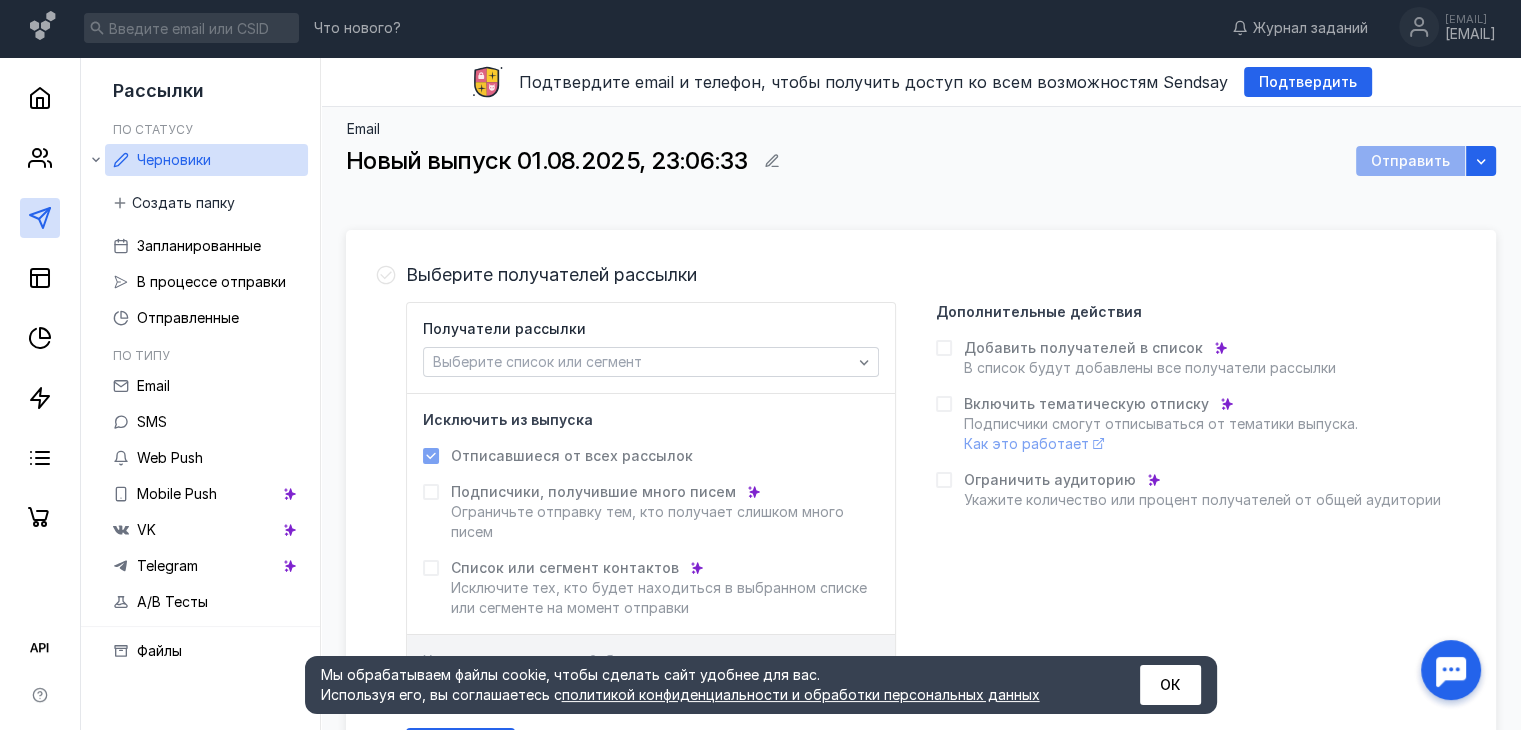 scroll, scrollTop: 0, scrollLeft: 0, axis: both 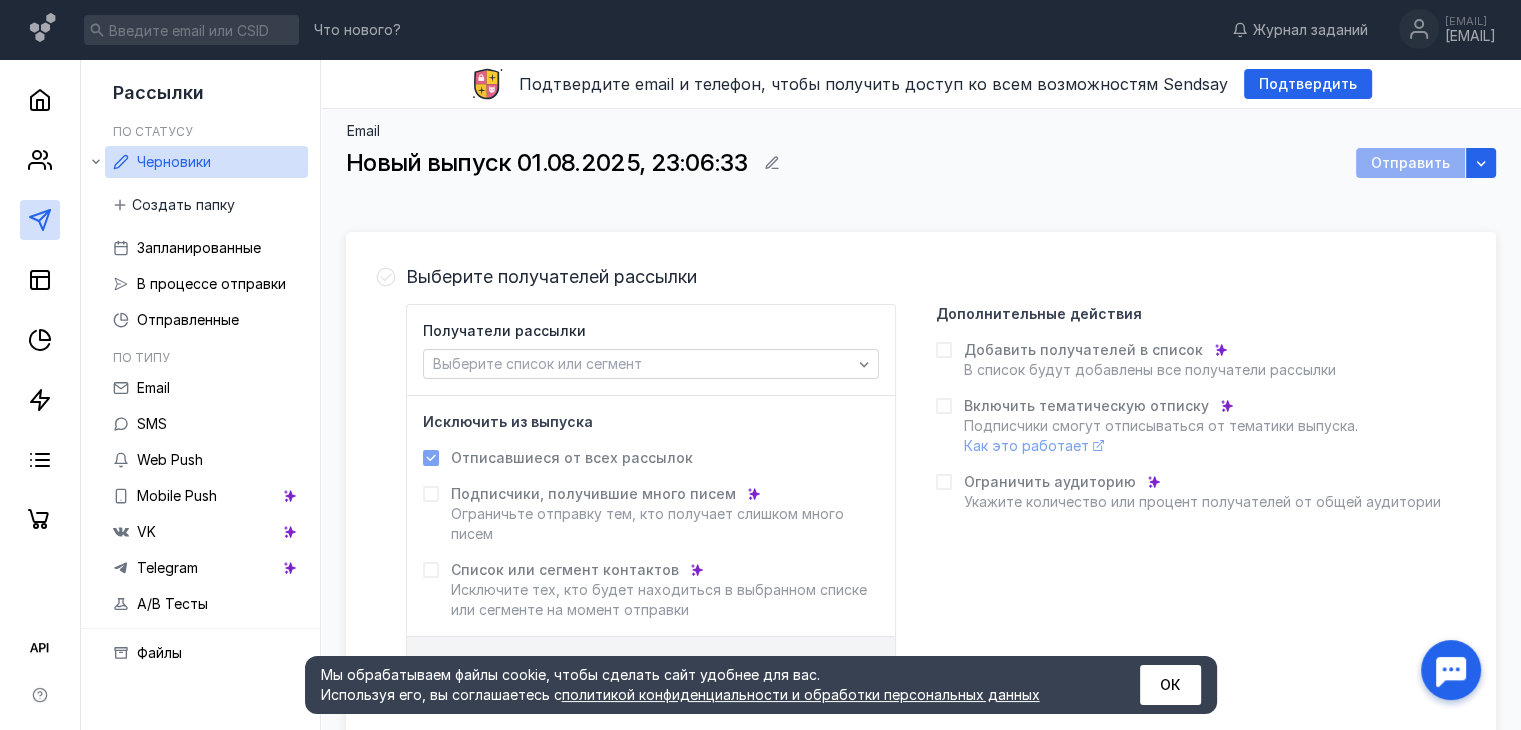 click on "Добавить получателей в список В список будут добавлены все получатели рассылки" at bounding box center [1136, 360] 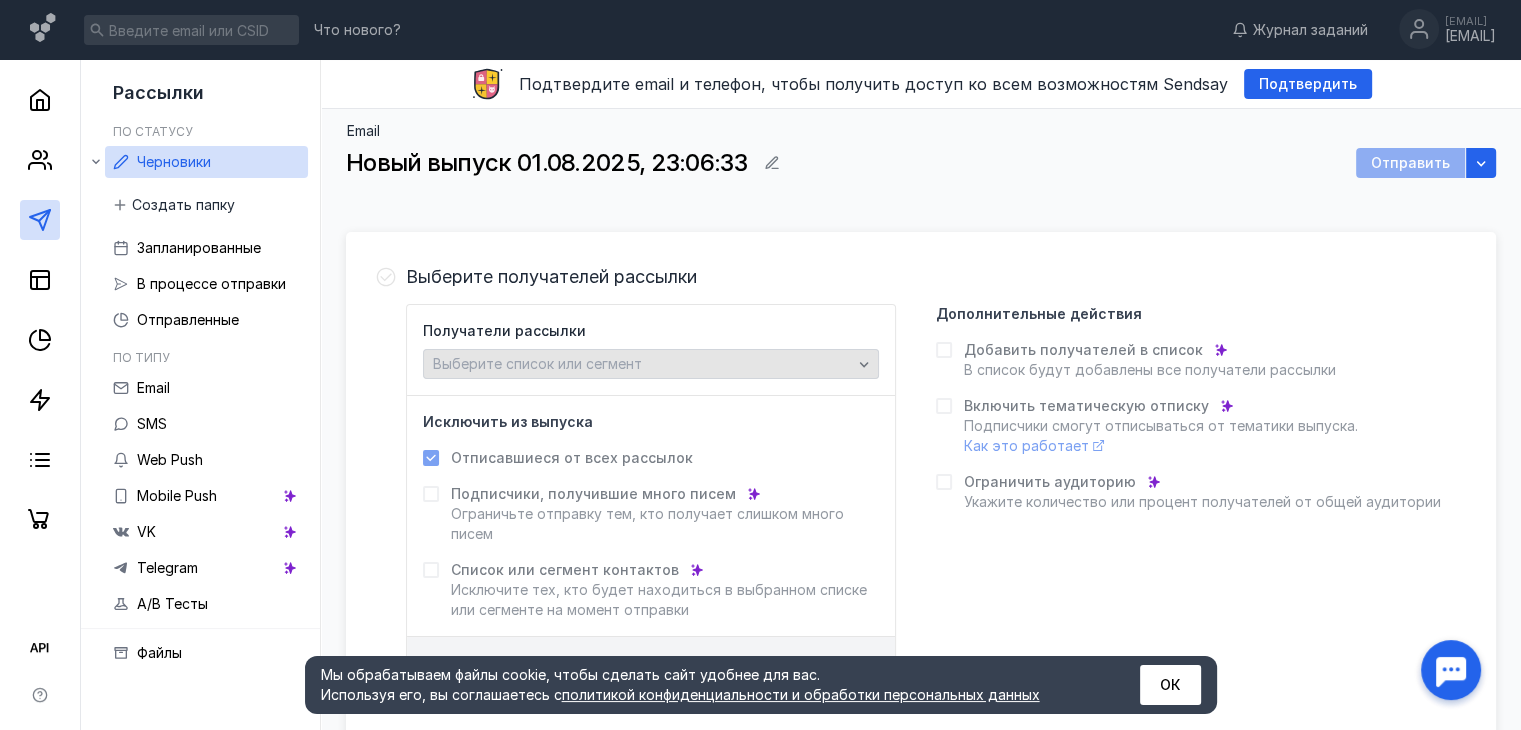 click on "Выберите список или сегмент" at bounding box center (642, 364) 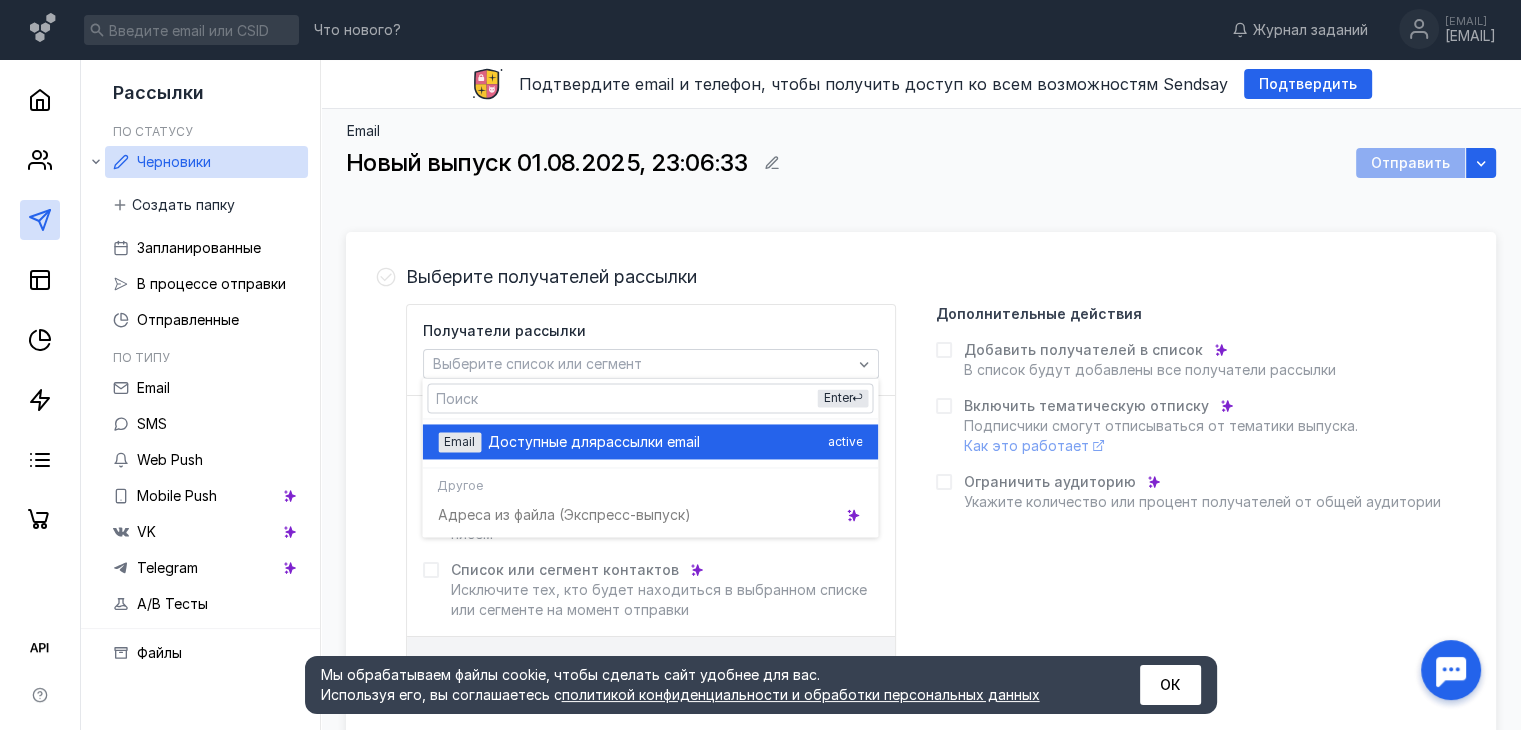 click on "рассылки email" at bounding box center [648, 442] 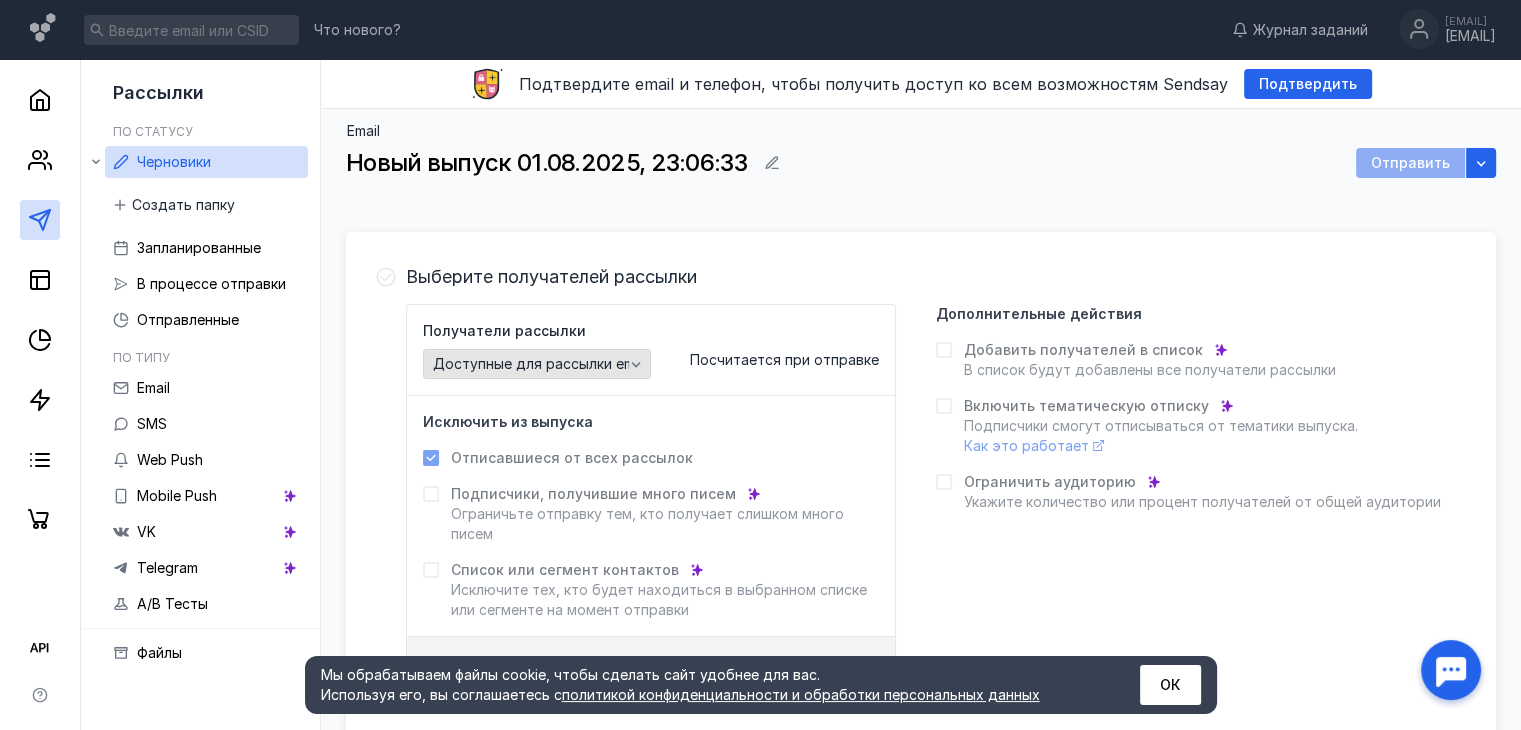 click 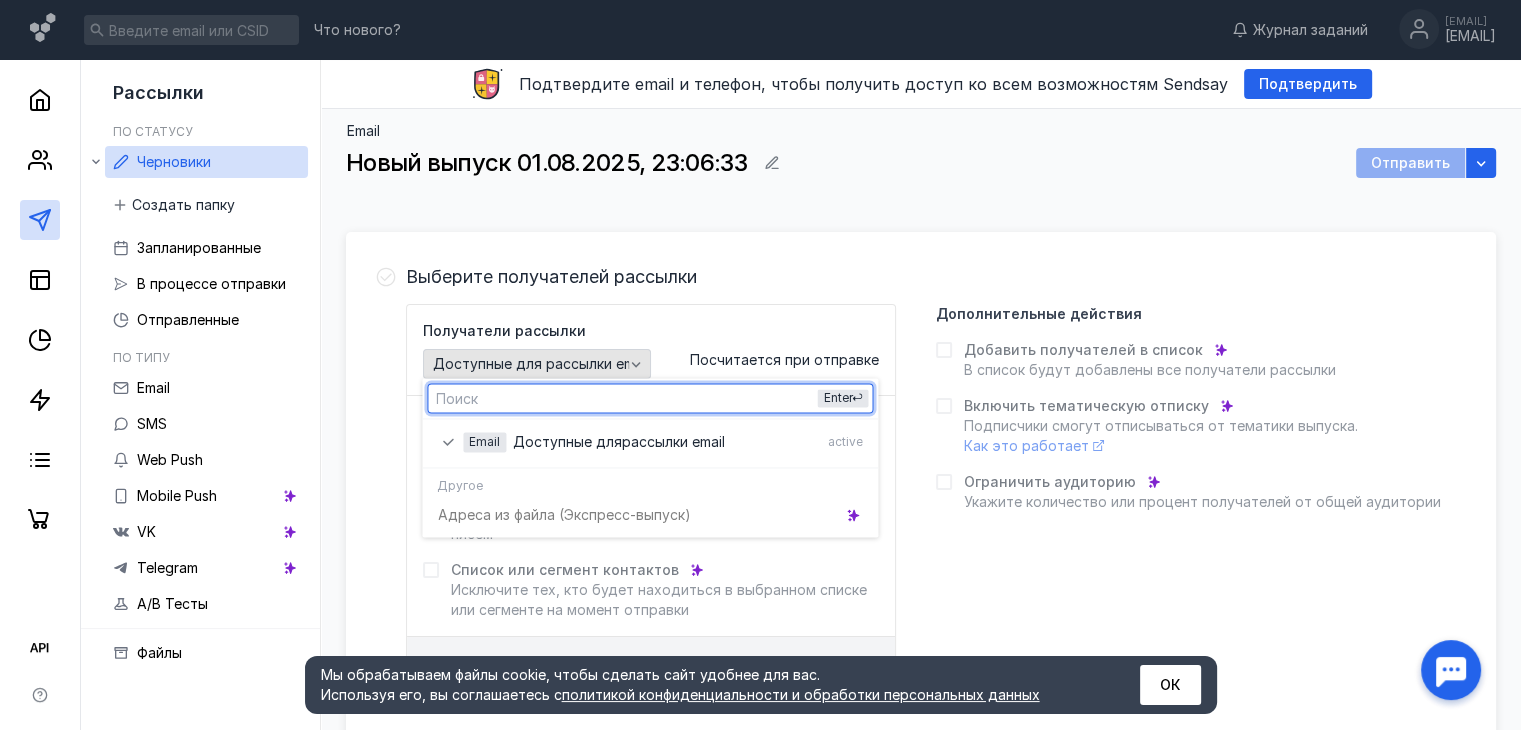 click 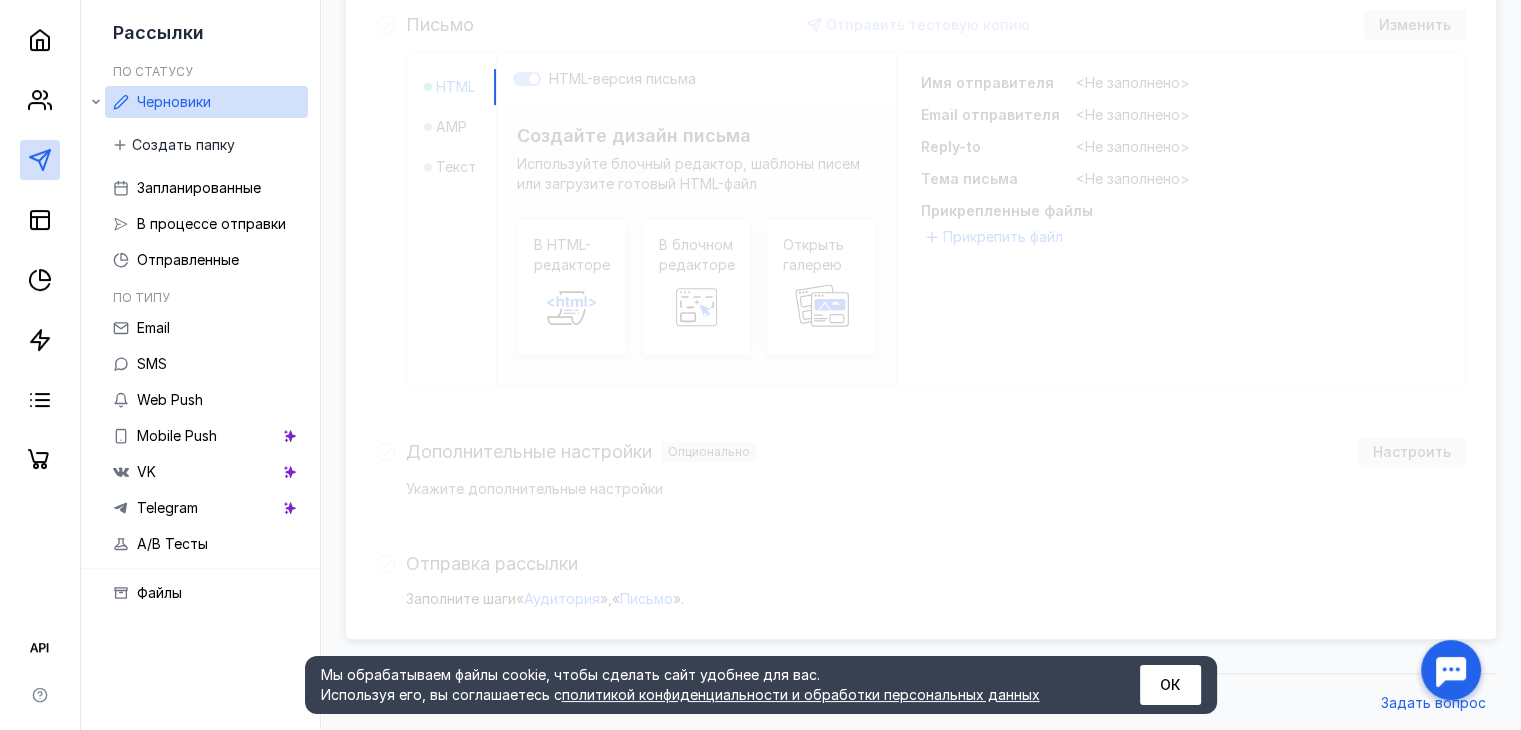 scroll, scrollTop: 801, scrollLeft: 0, axis: vertical 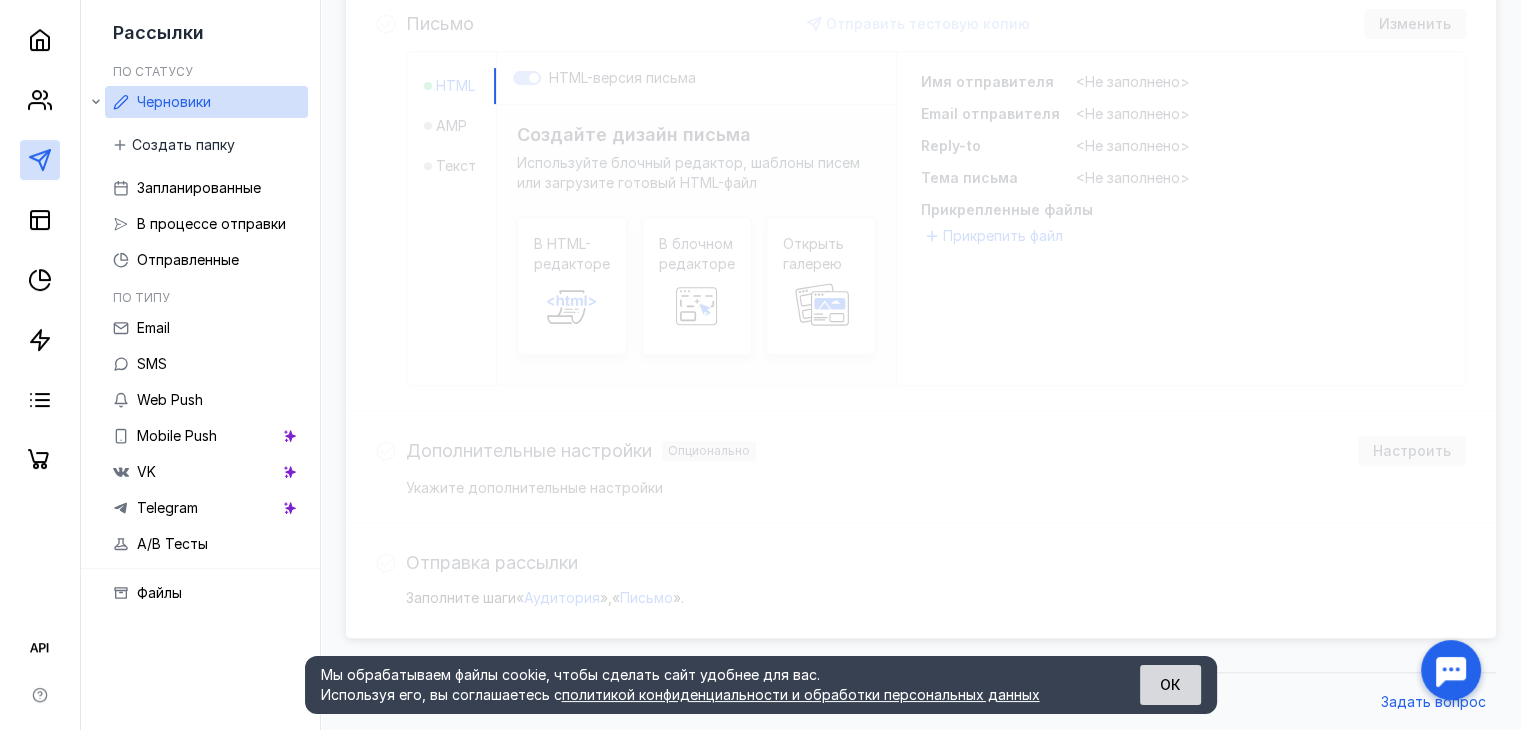 click on "ОК" at bounding box center (1170, 685) 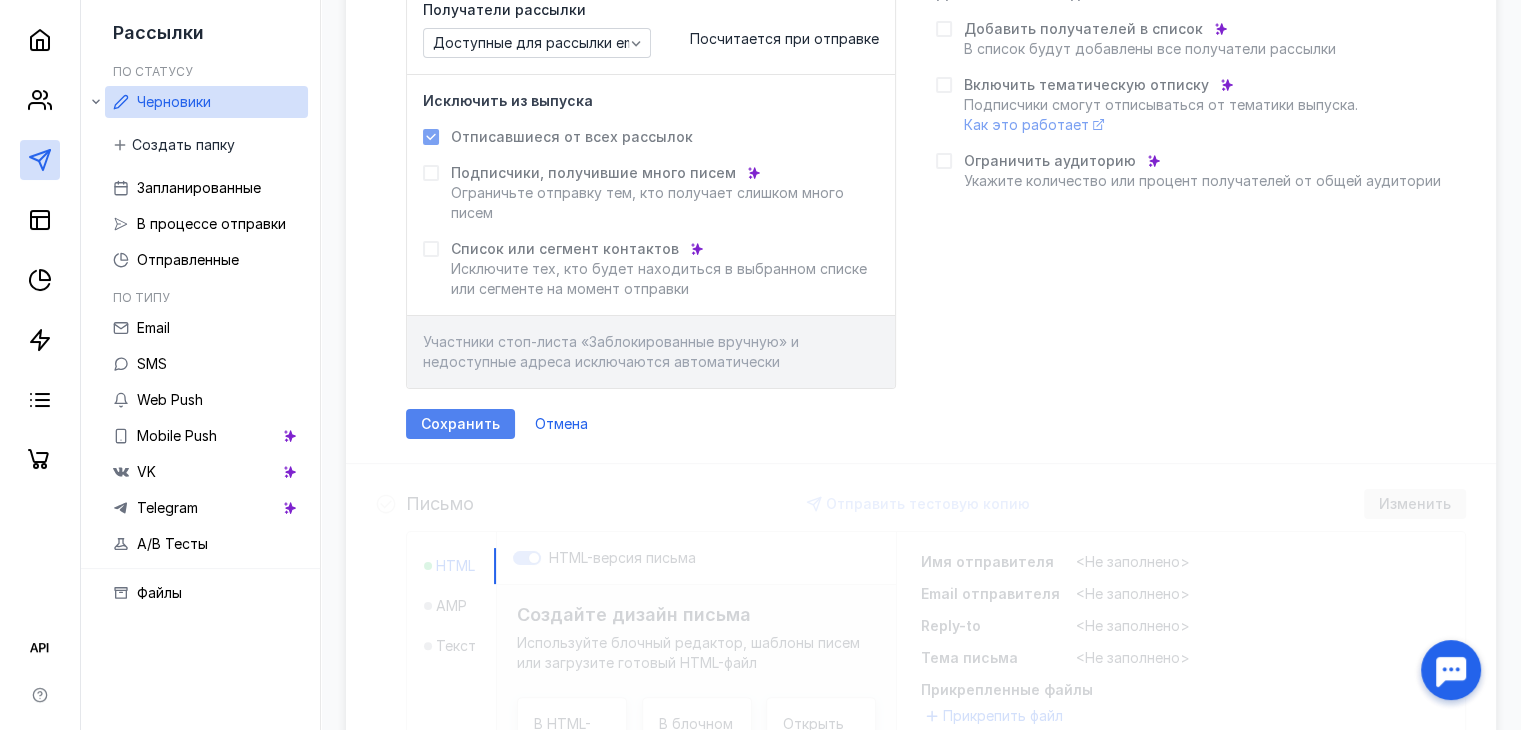 scroll, scrollTop: 201, scrollLeft: 0, axis: vertical 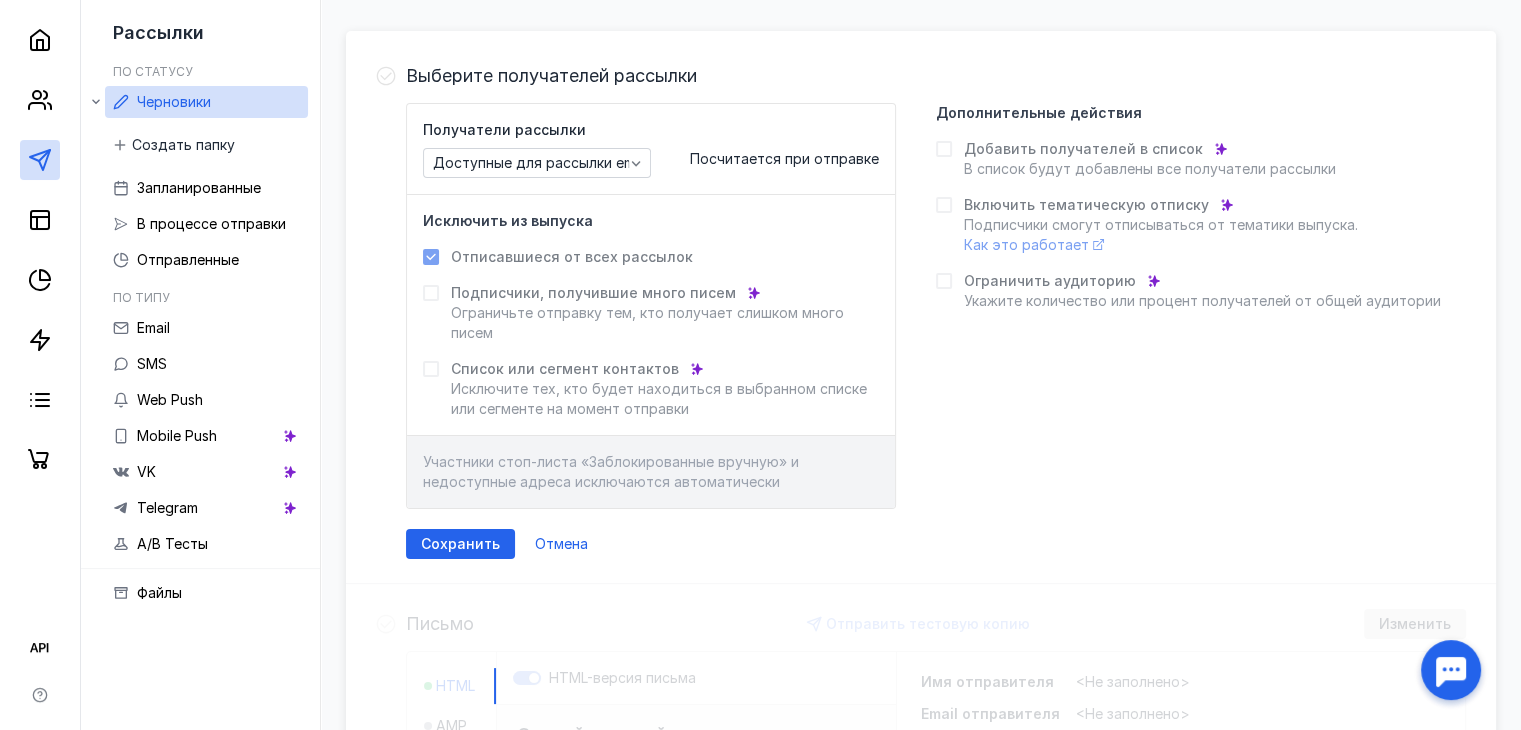 click on "Посчитается при отправке" at bounding box center (784, 158) 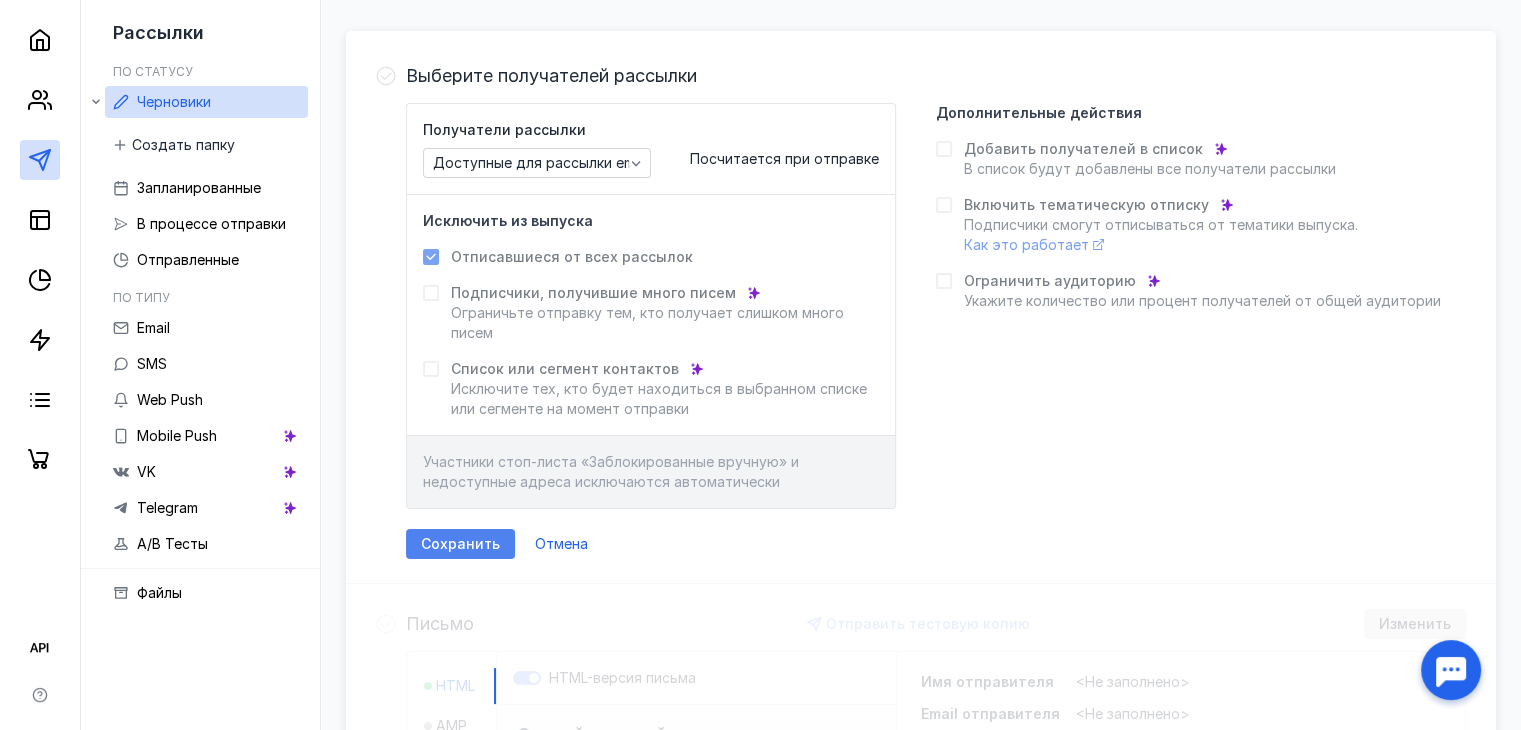 click on "Сохранить" at bounding box center [460, 544] 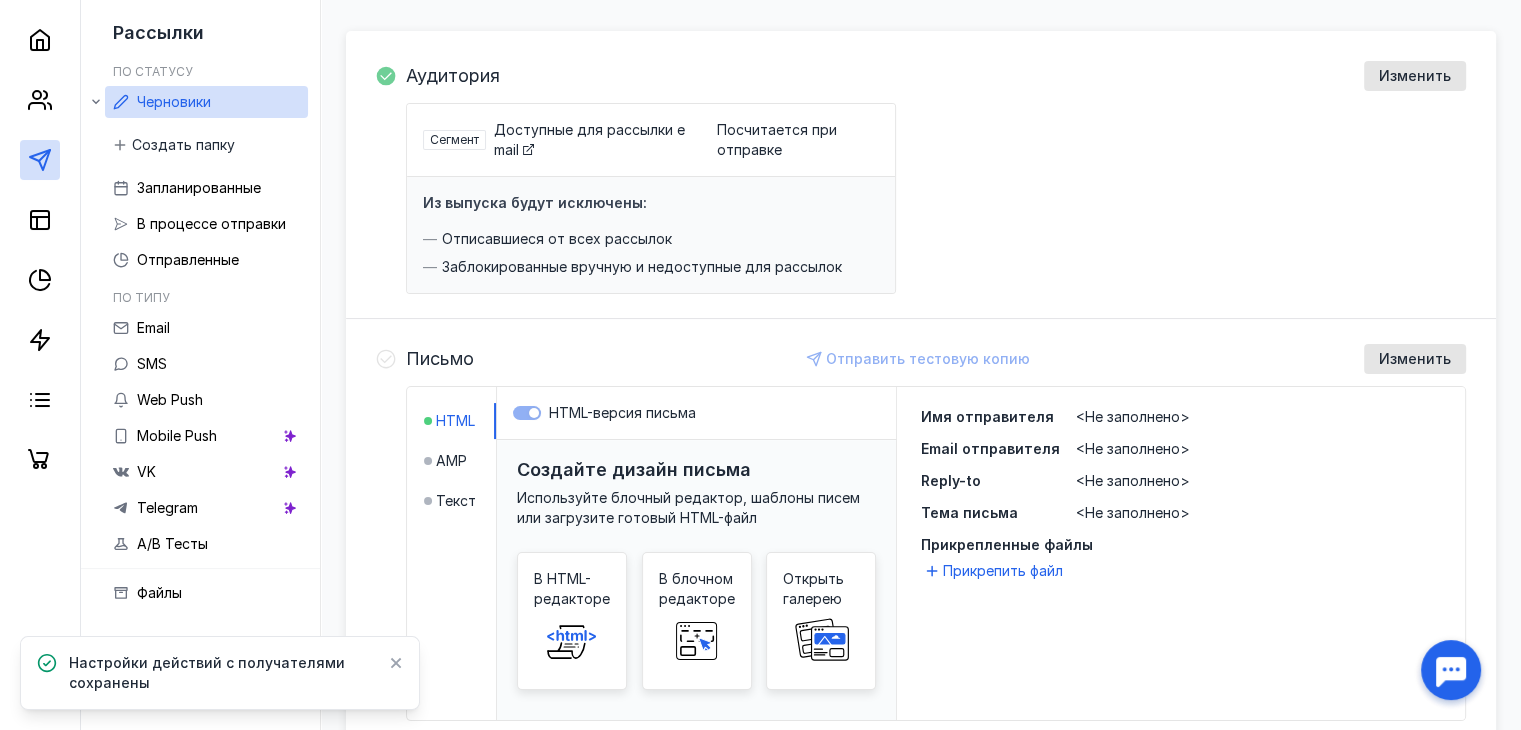 click 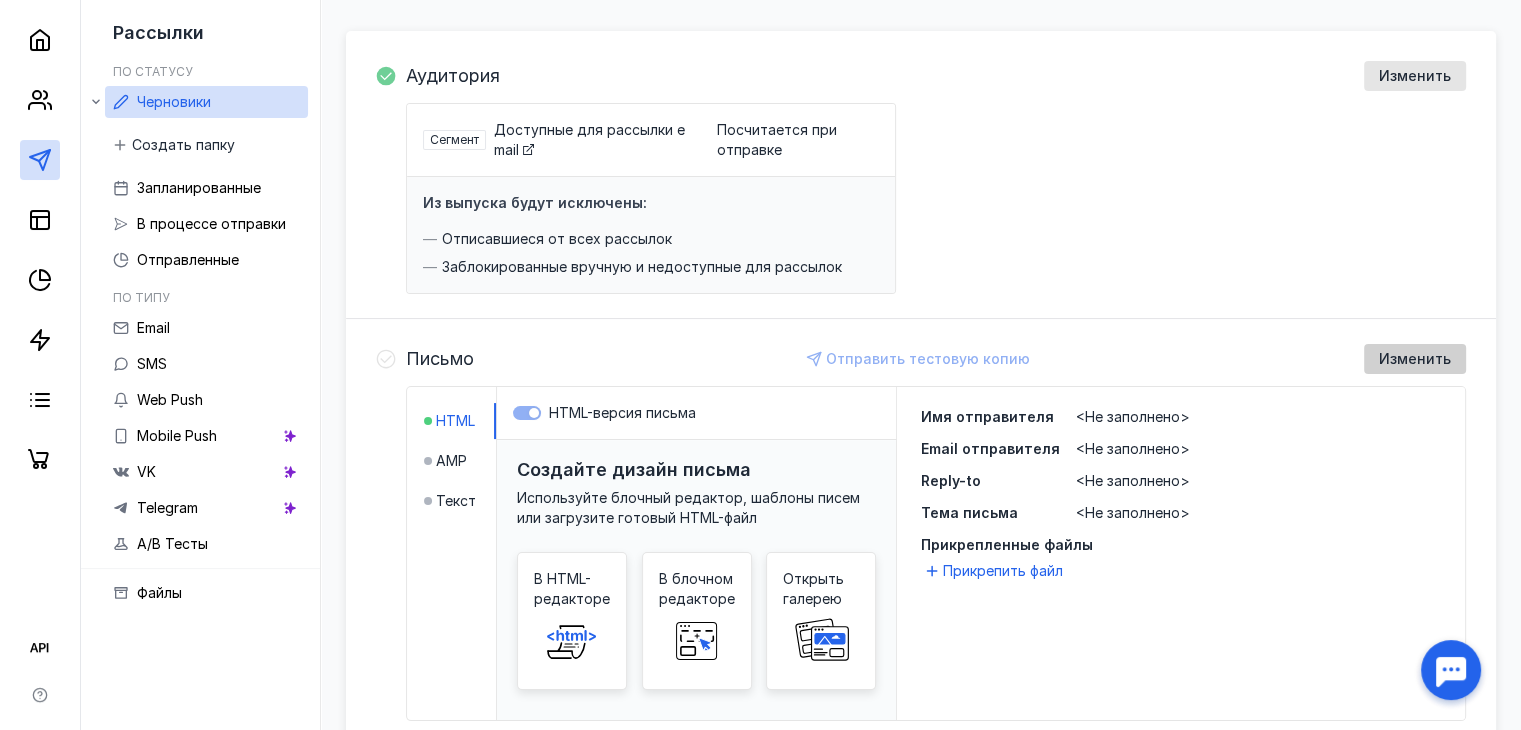 click on "Изменить" at bounding box center (1415, 359) 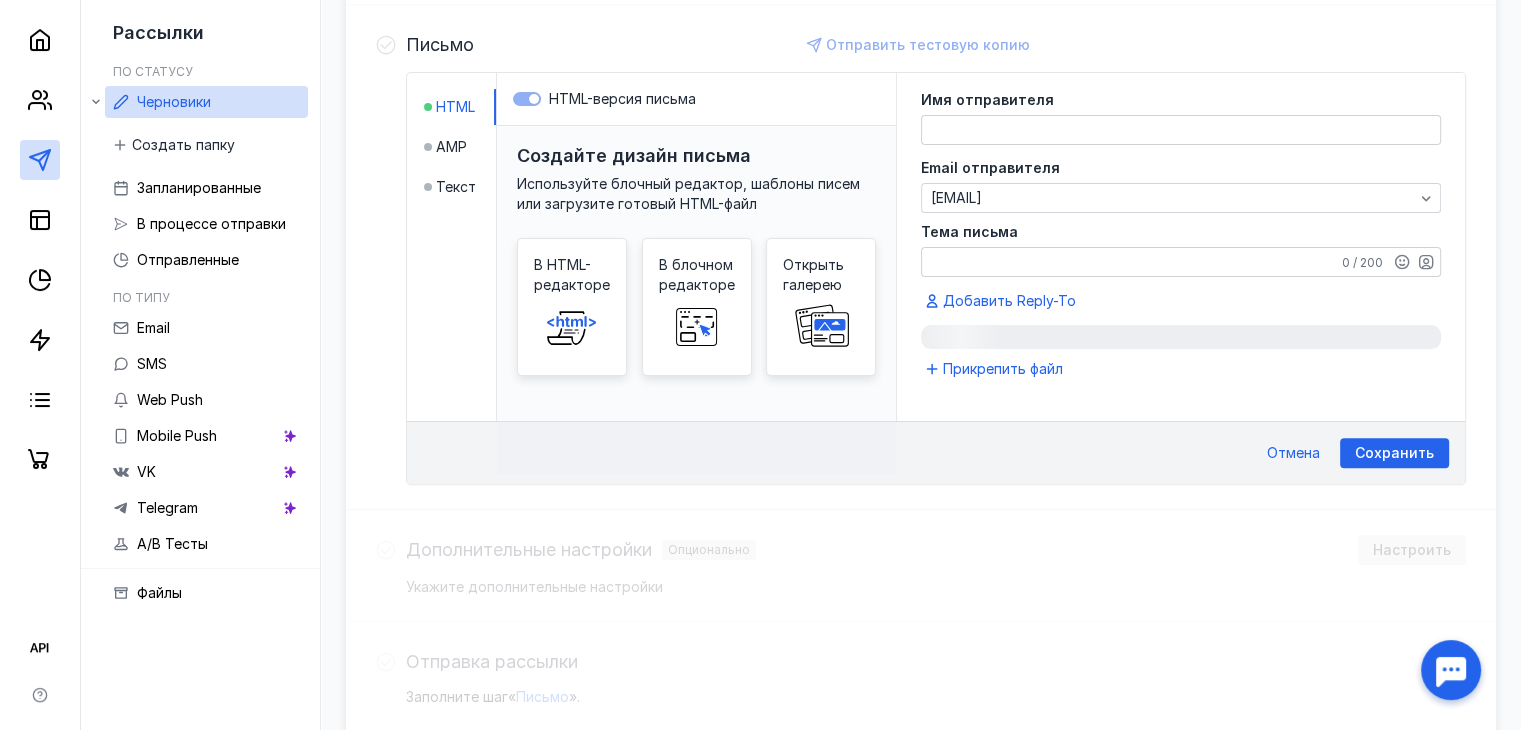 scroll, scrollTop: 518, scrollLeft: 0, axis: vertical 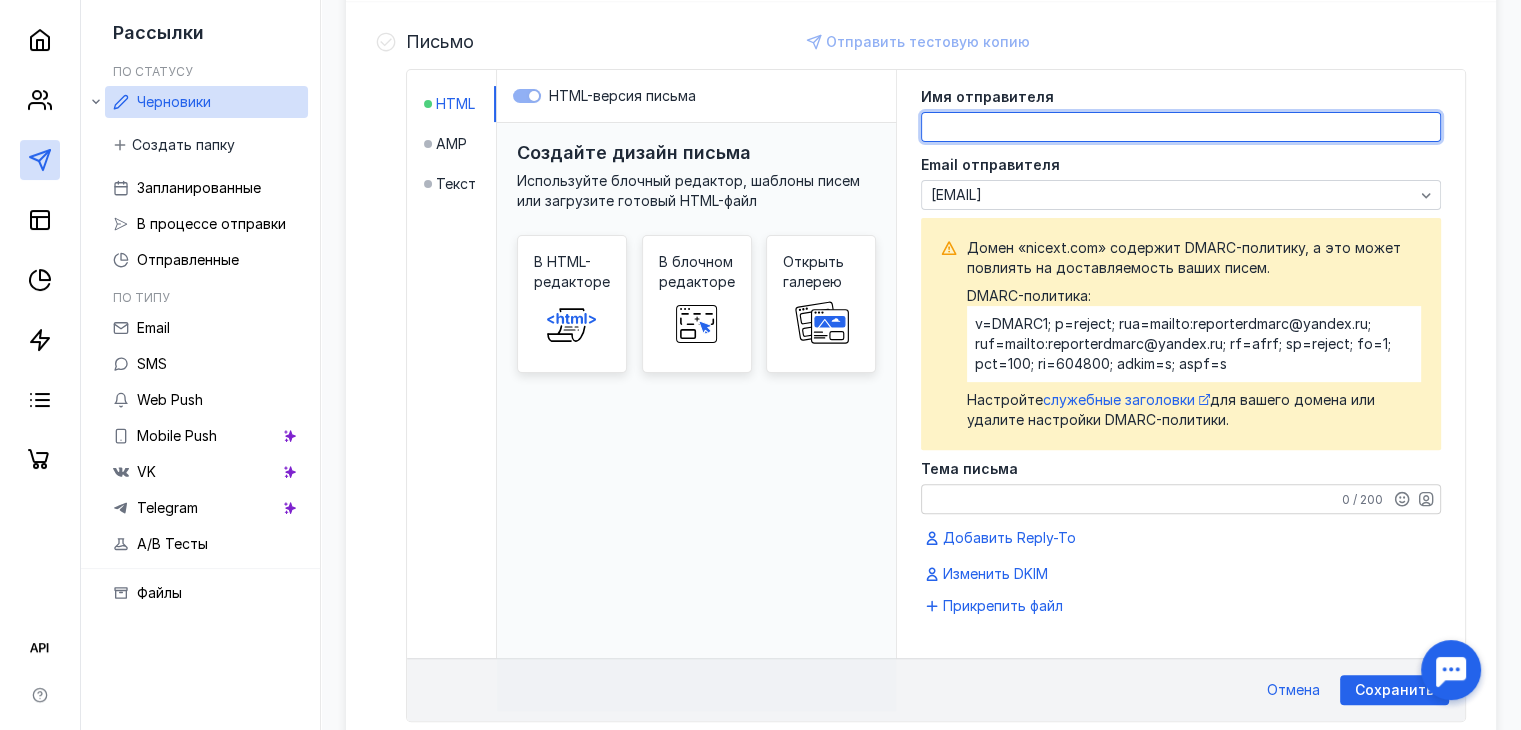 paste on "[EMAIL]" 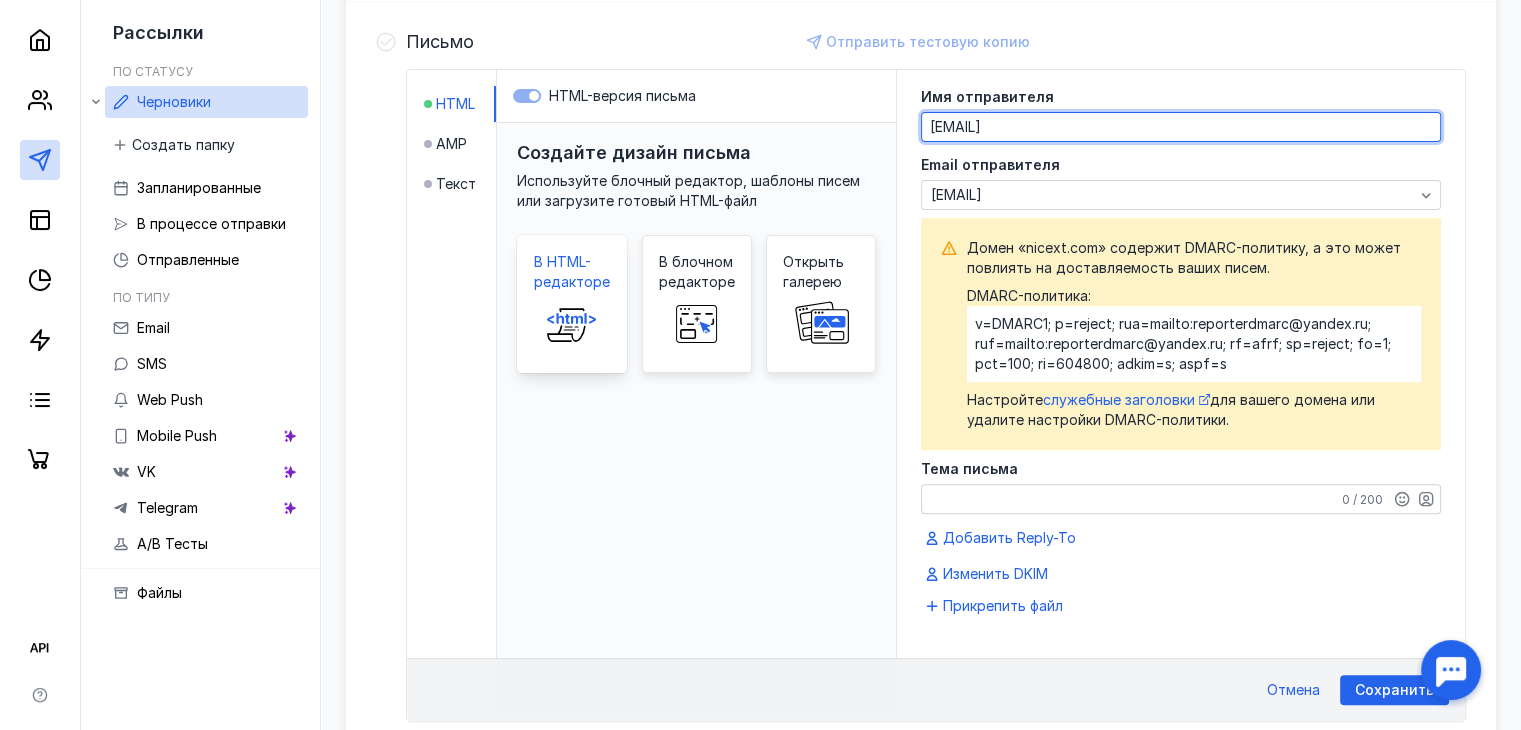 type on "[EMAIL]" 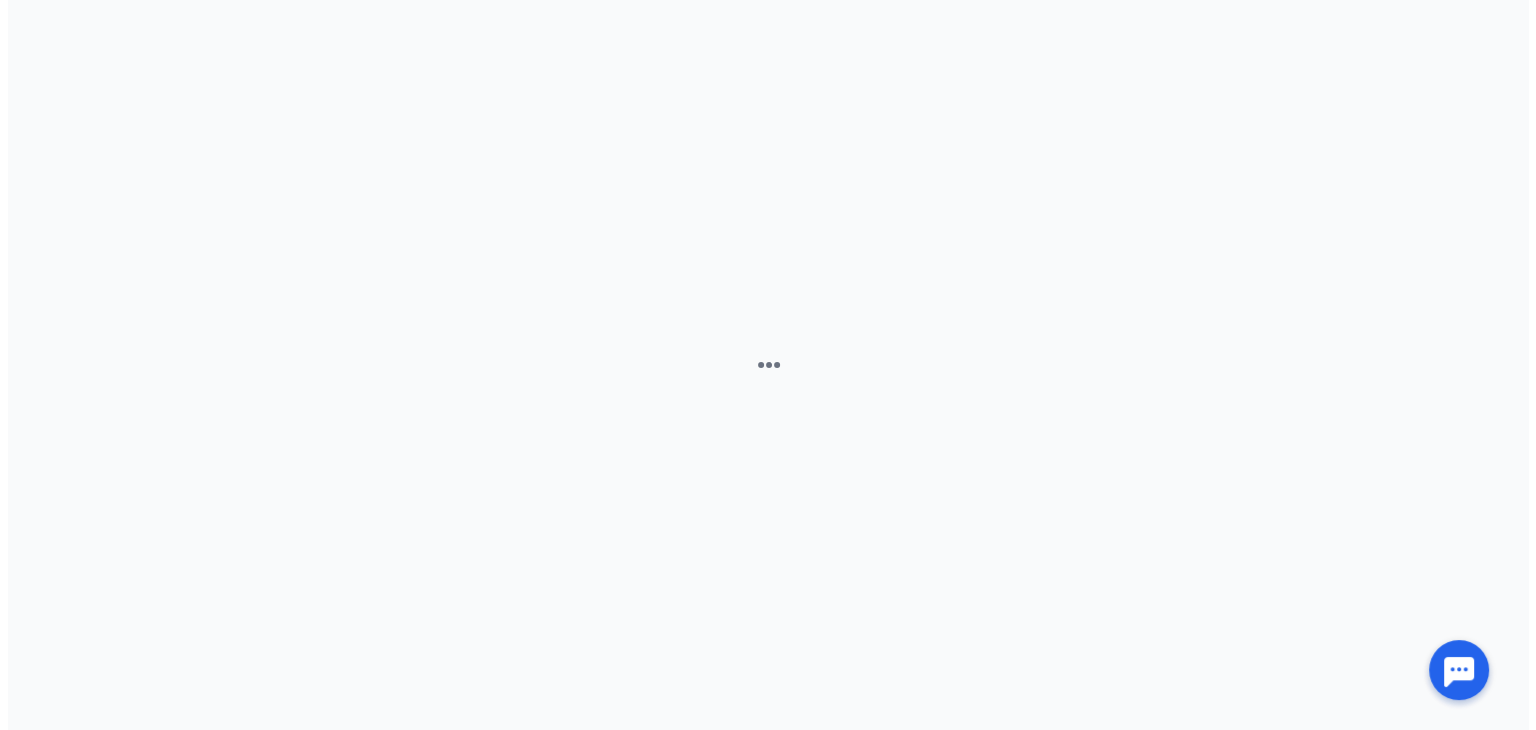 scroll, scrollTop: 0, scrollLeft: 0, axis: both 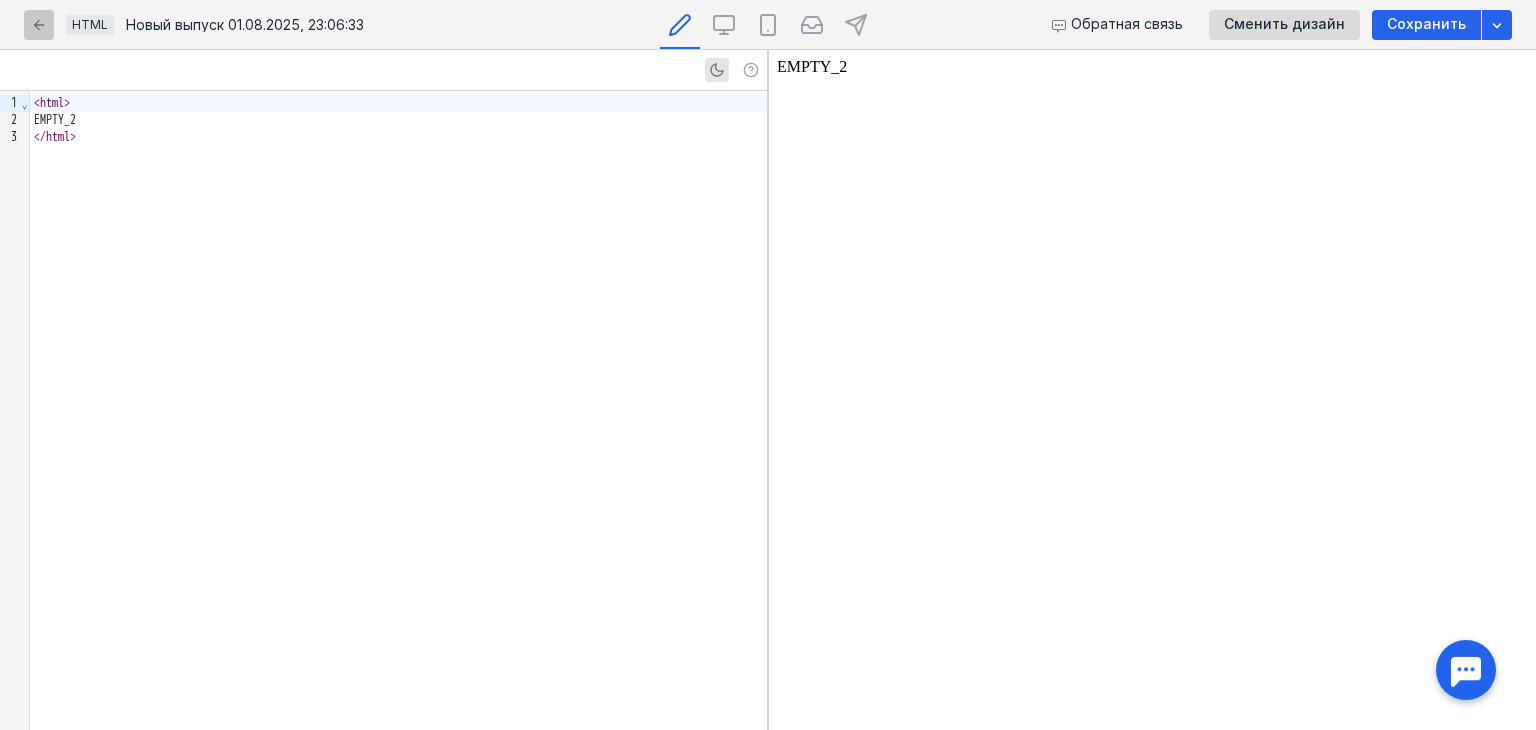 click 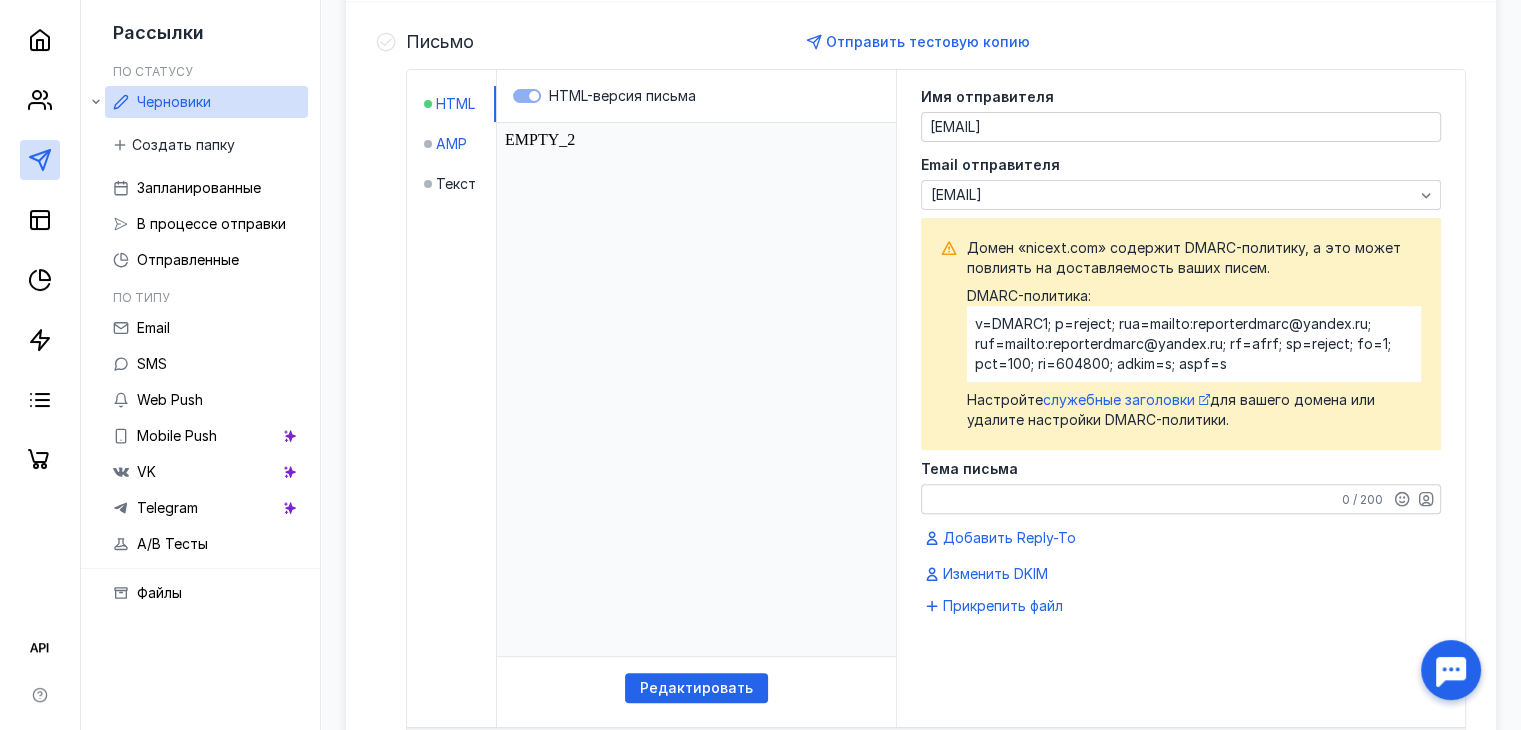 click on "AMP" at bounding box center [451, 144] 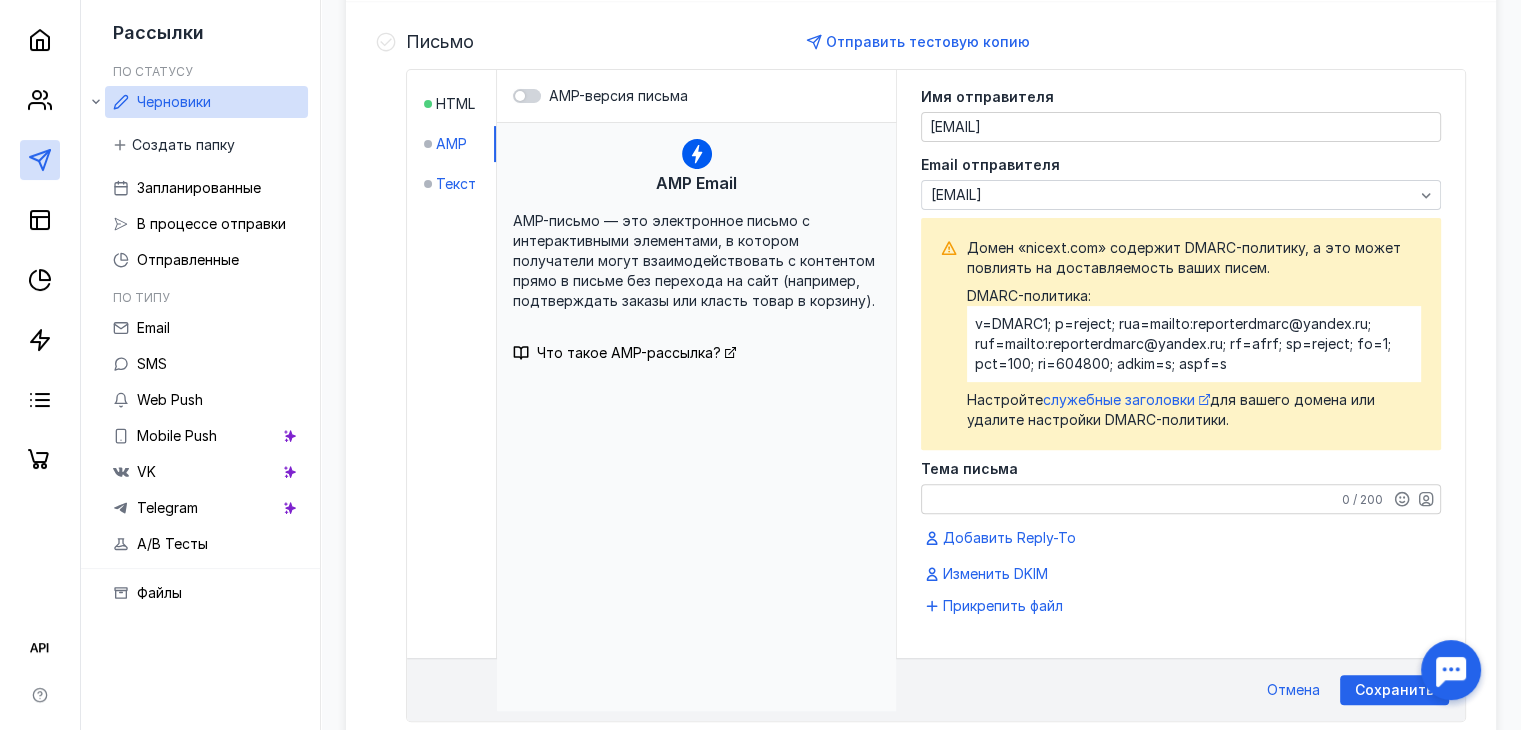 click on "Текст" at bounding box center [456, 184] 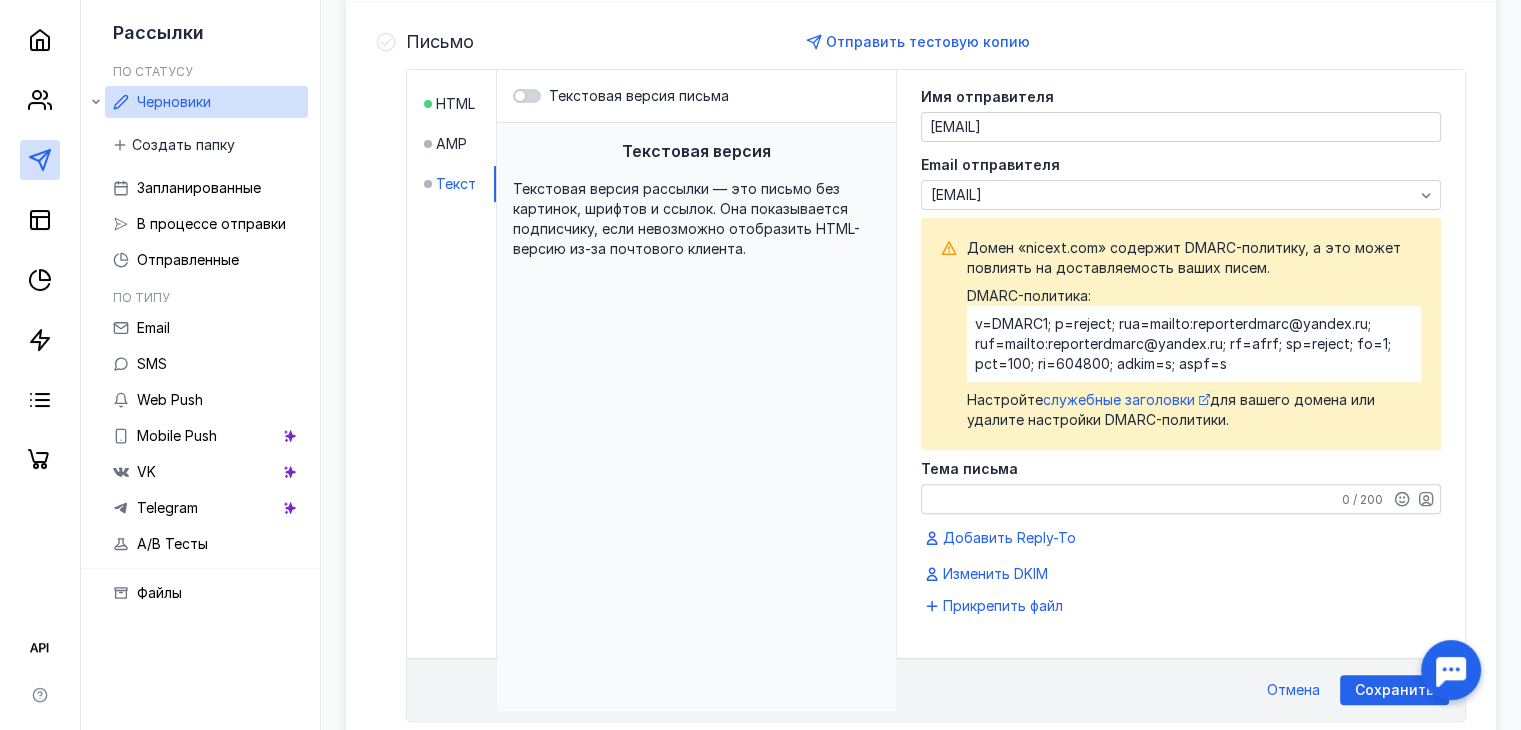 click on "Текстовая версия Текстовая версия рассылки — это письмо без картинок, шрифтов и ссылок. Она показывается подписчику, если невозможно отобразить HTML-версию из-за почтового клиента." at bounding box center [696, 417] 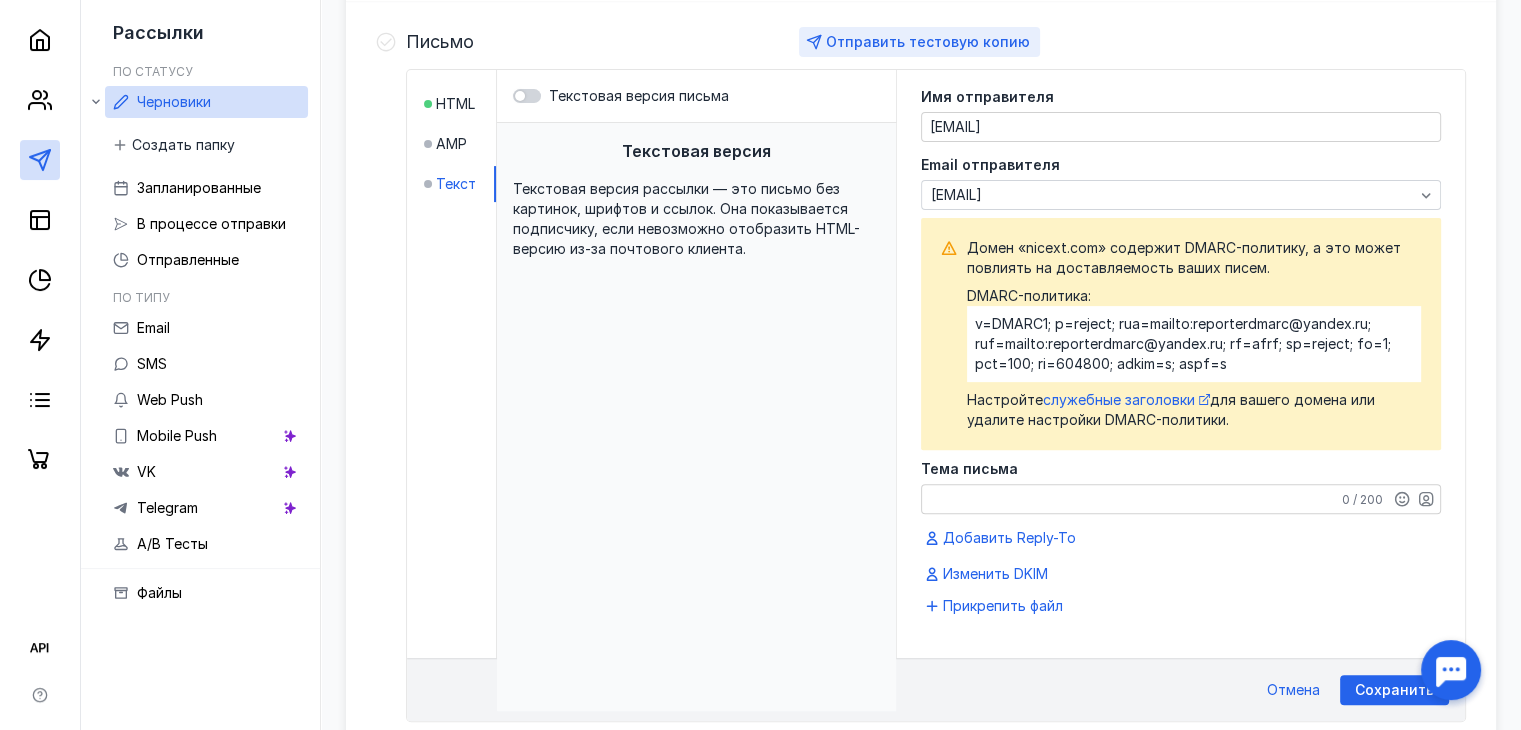 click on "Отправить тестовую копию" at bounding box center [928, 41] 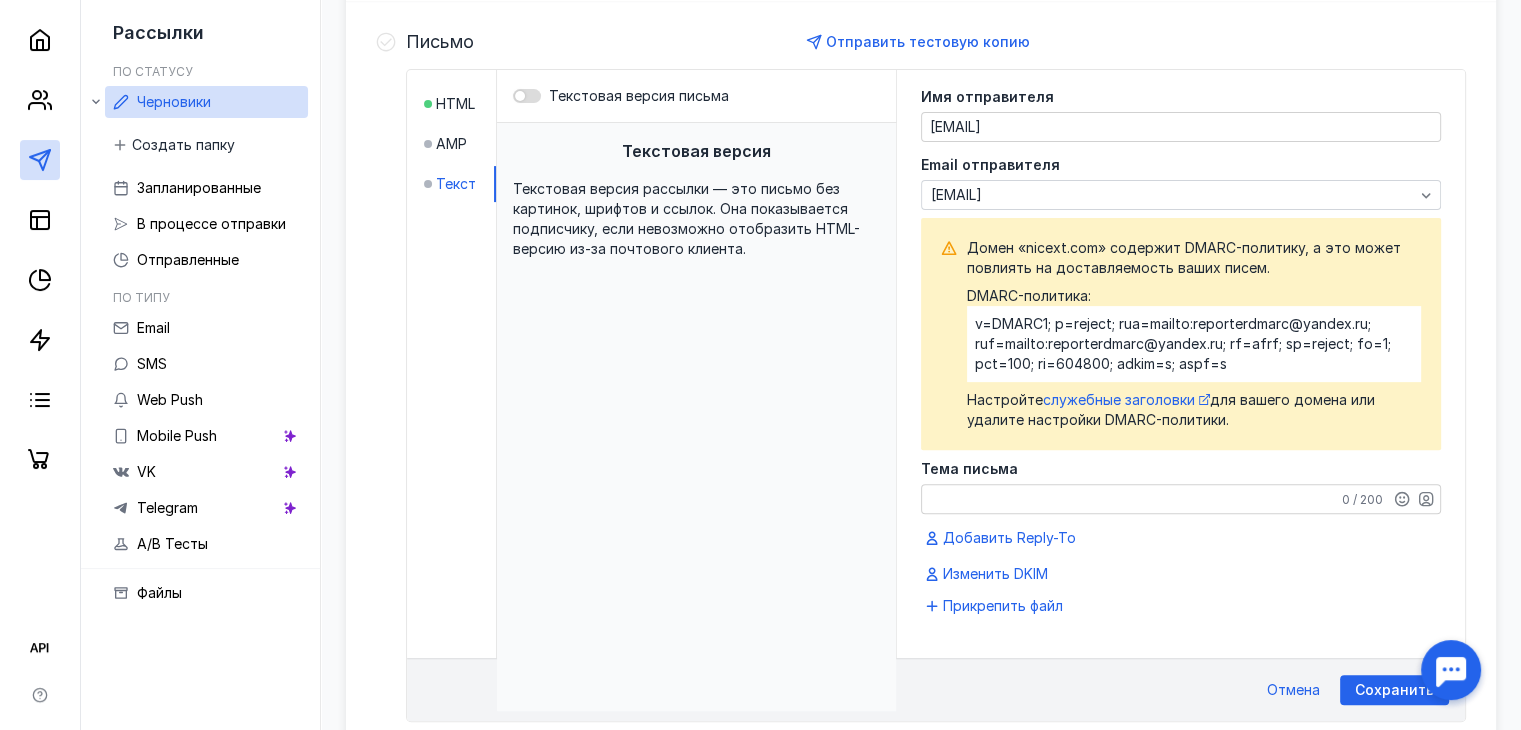 click at bounding box center [527, 96] 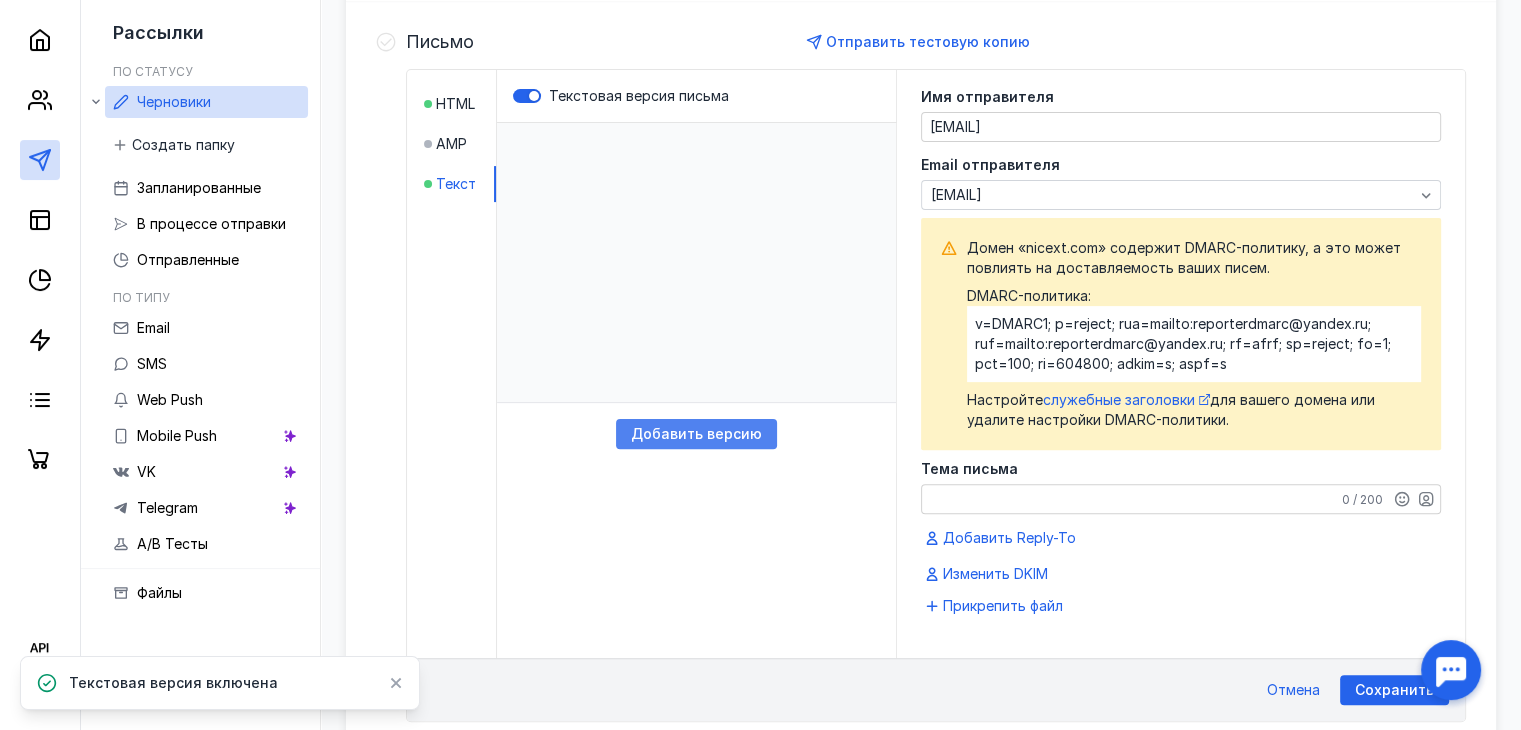 click on "Добавить версию" at bounding box center [696, 434] 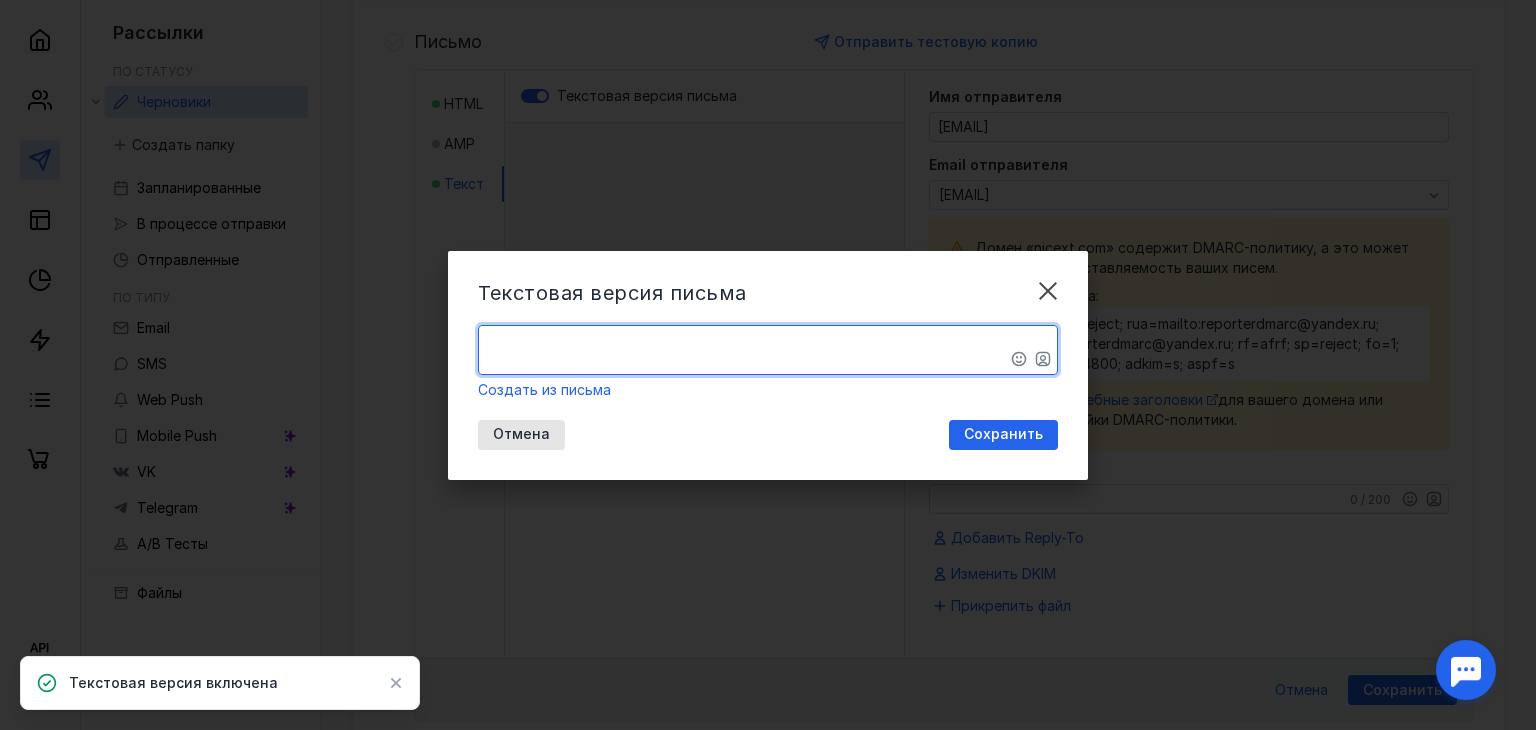 click on "​" at bounding box center [768, 350] 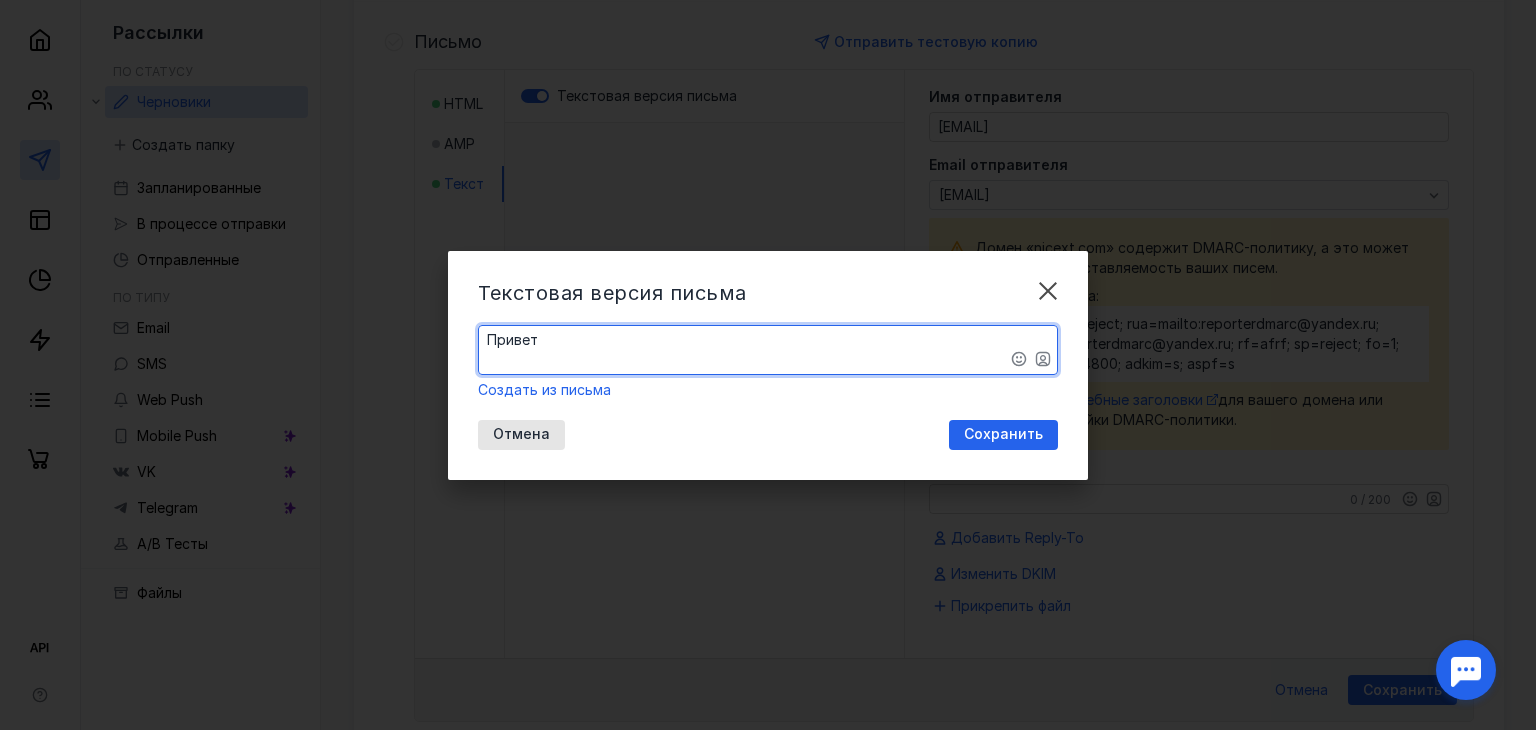 paste on "https://default-wix.blogspot.com/" 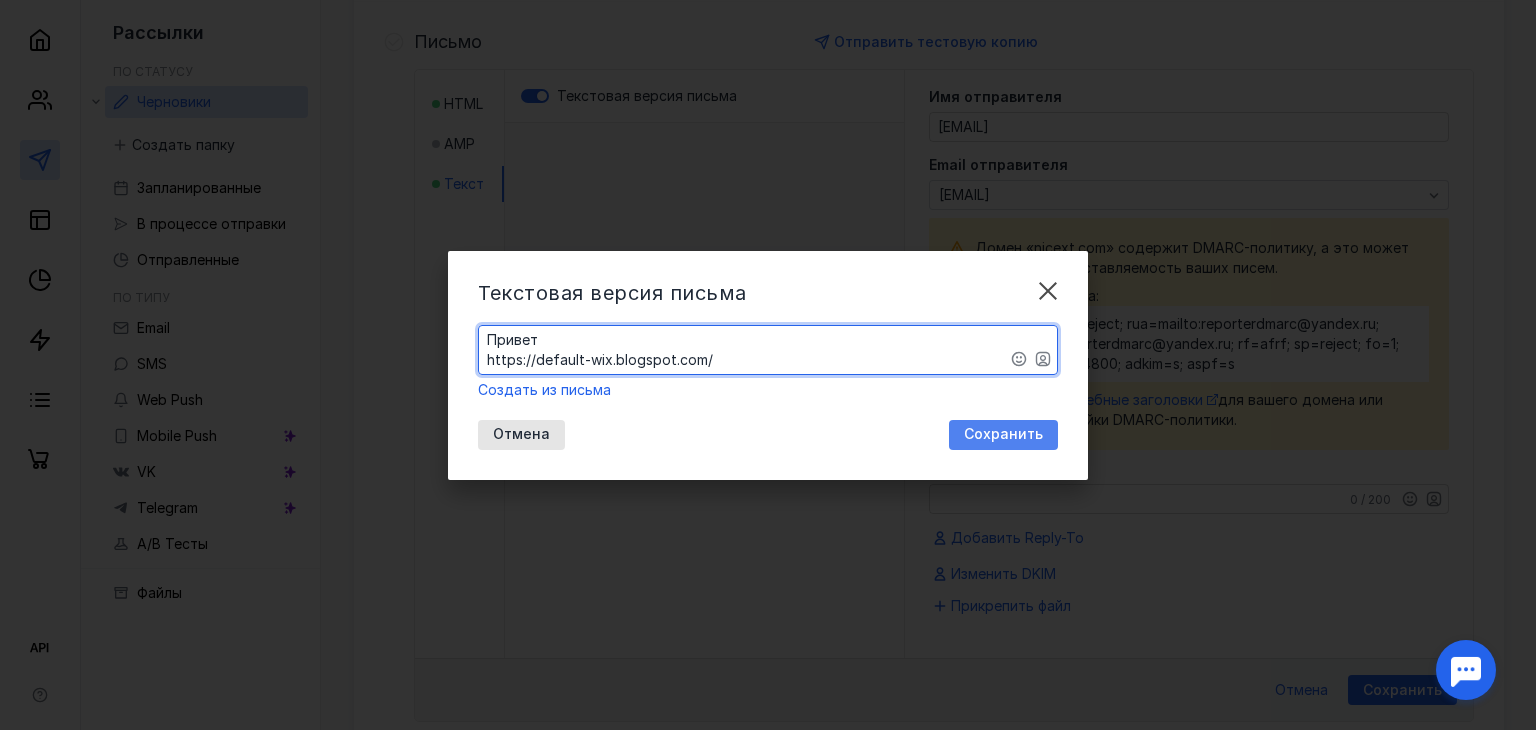 type on "​Привет
https://default-wix.blogspot.com/" 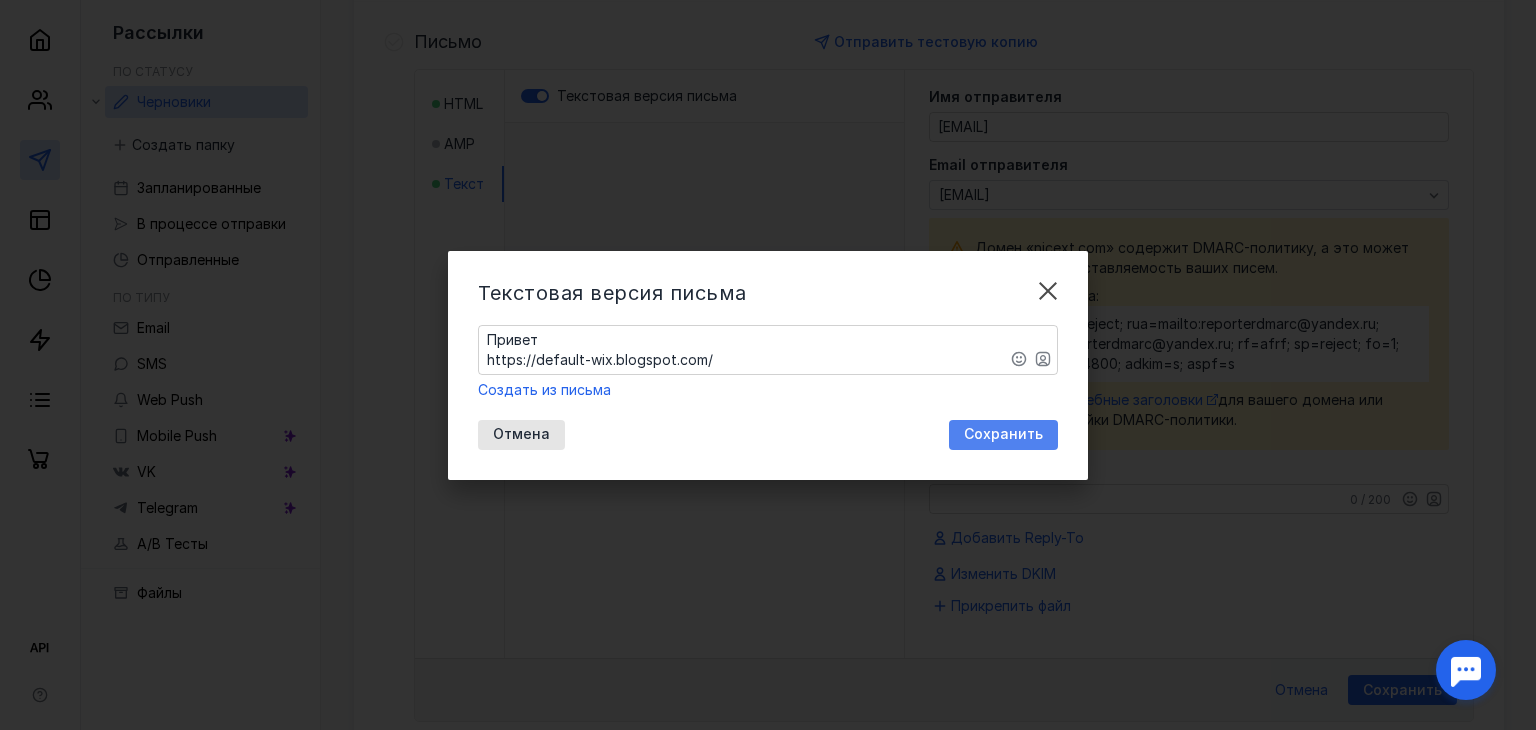 click on "Сохранить" at bounding box center (1003, 434) 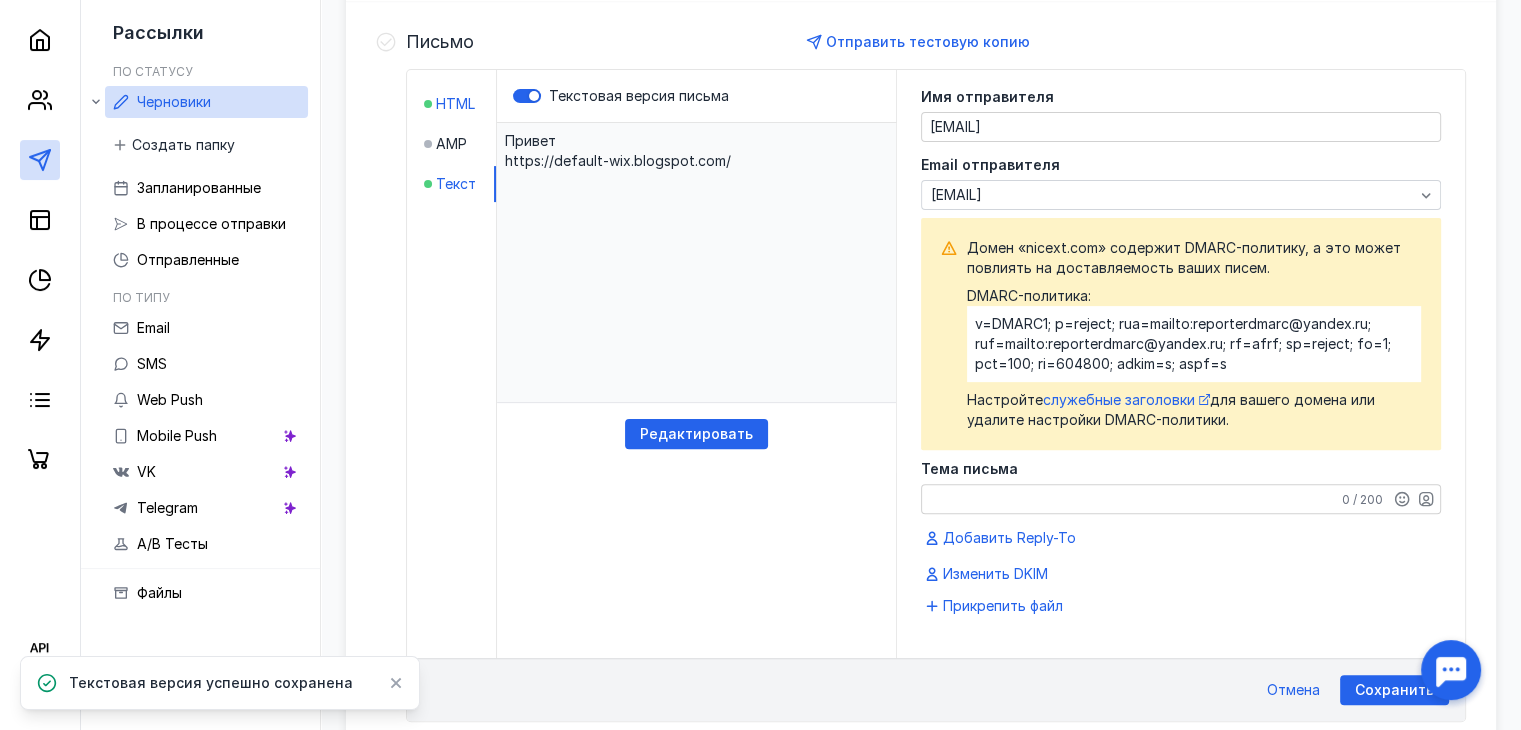 click on "HTML" at bounding box center [455, 104] 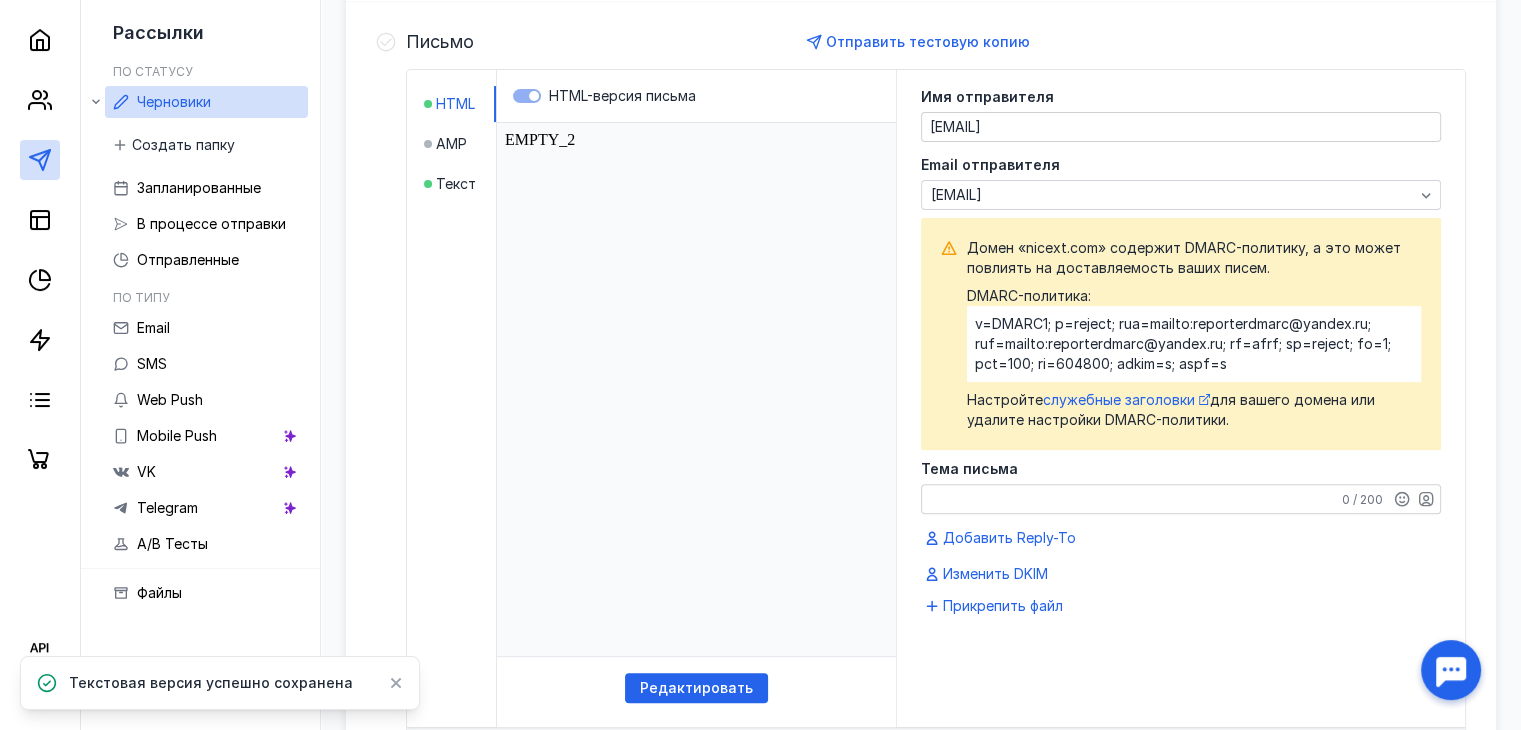 scroll, scrollTop: 0, scrollLeft: 0, axis: both 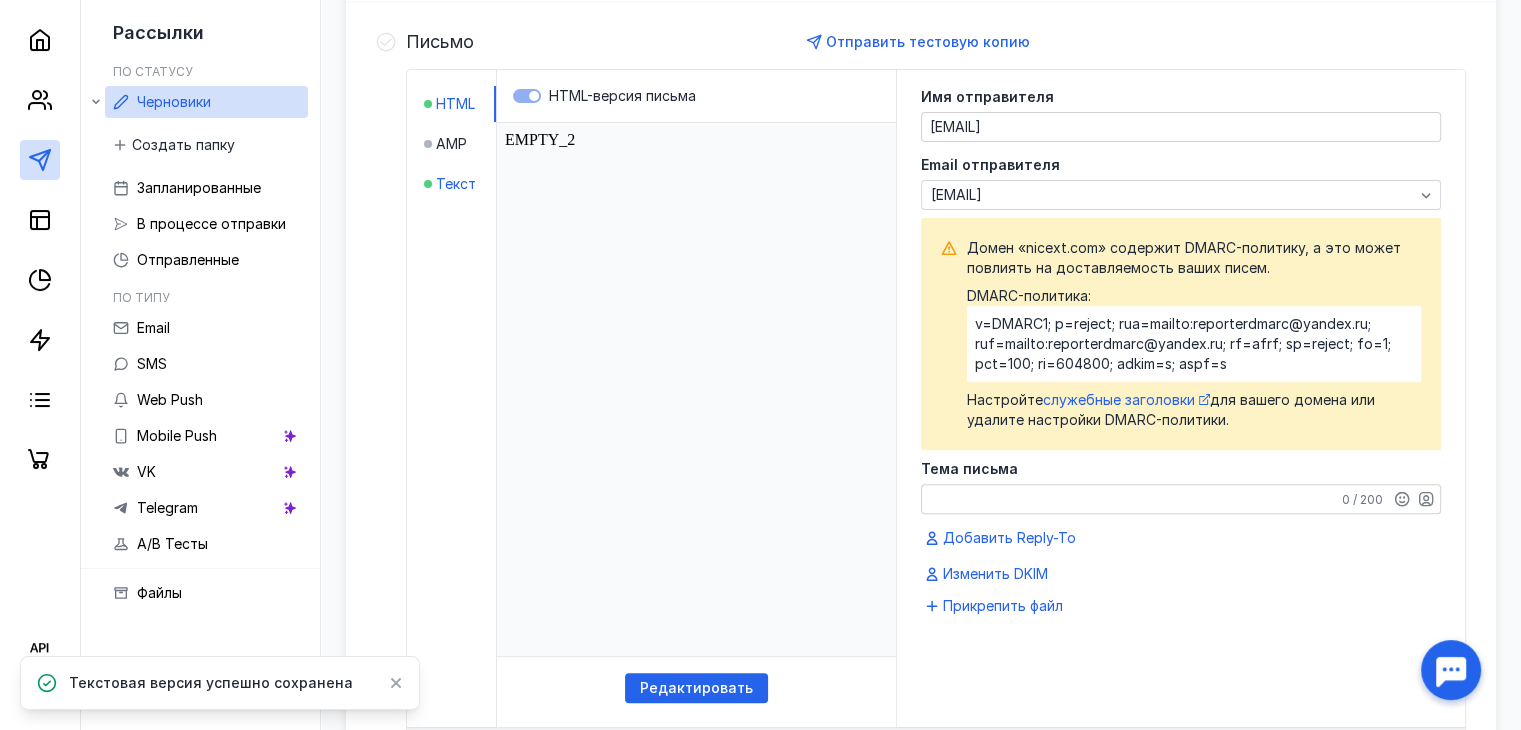 click on "Текст" at bounding box center (456, 184) 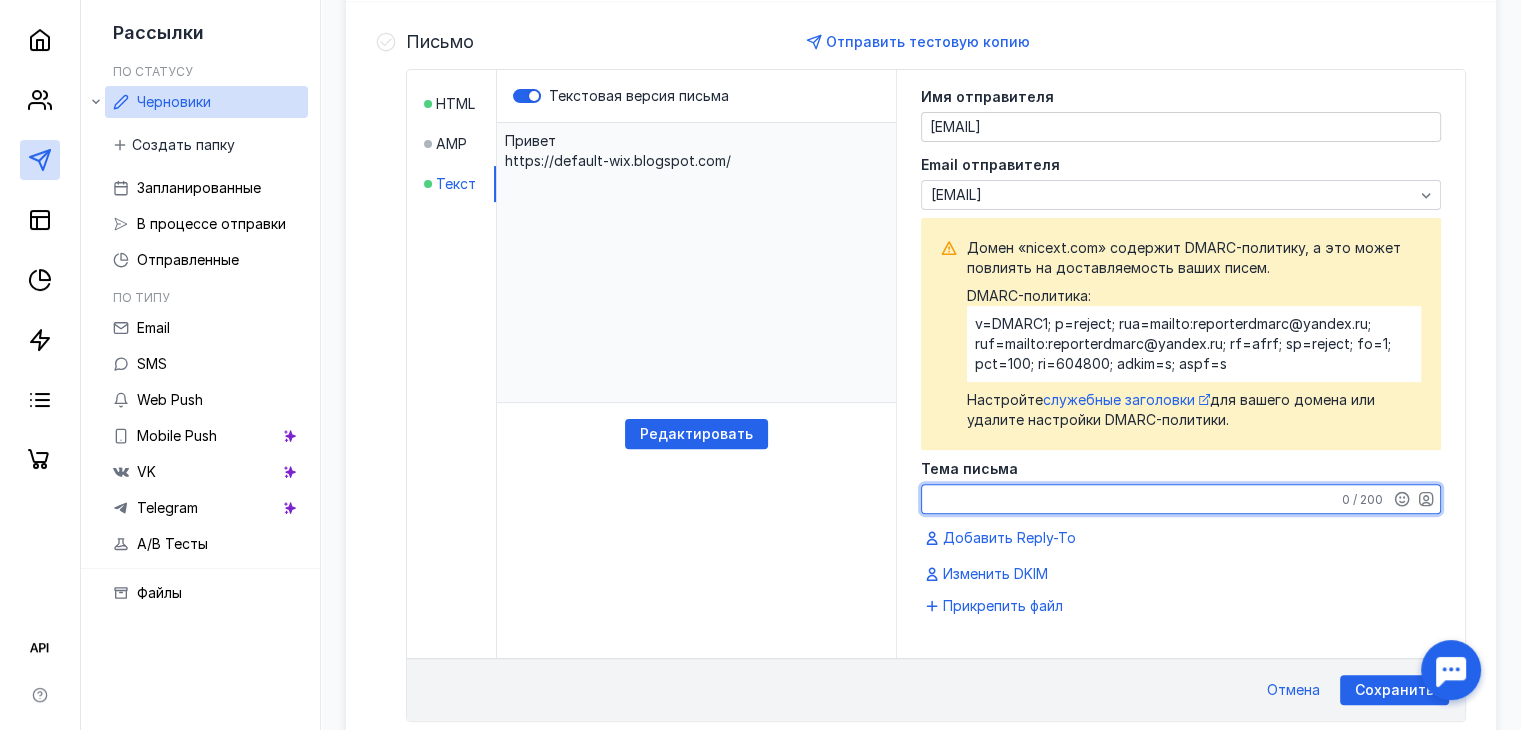 click on "Тема письма" at bounding box center [1181, 499] 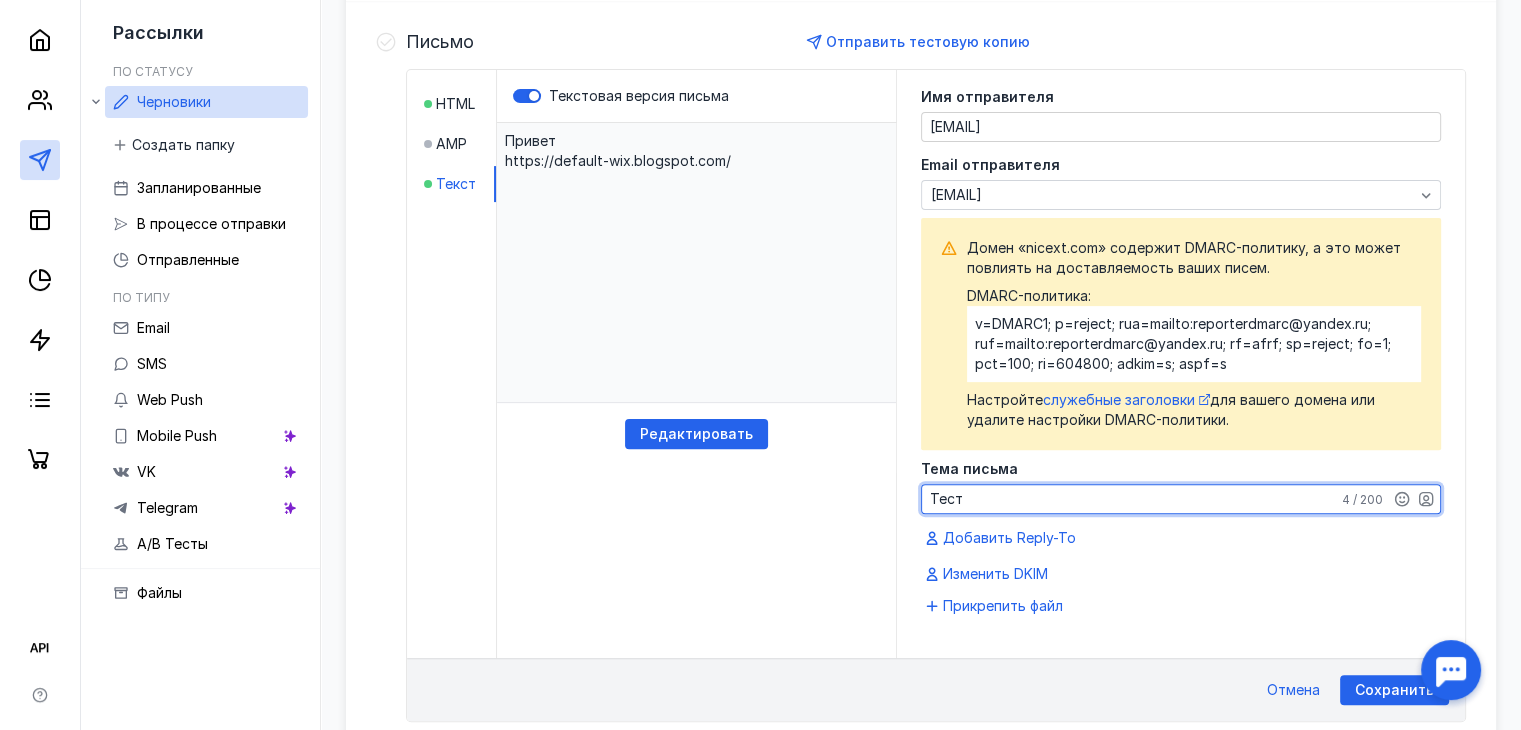 type on "Тест" 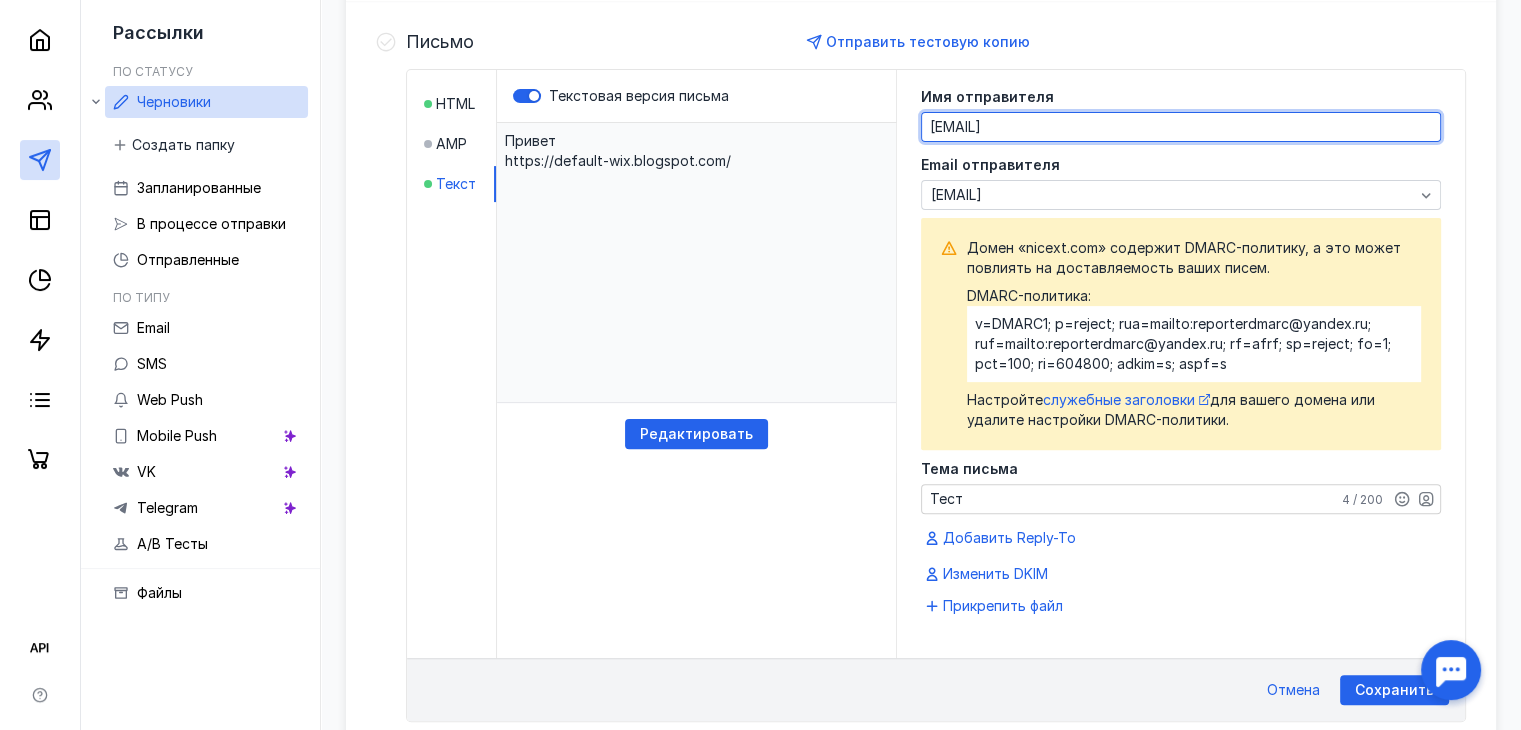 drag, startPoint x: 1103, startPoint y: 120, endPoint x: 773, endPoint y: 132, distance: 330.2181 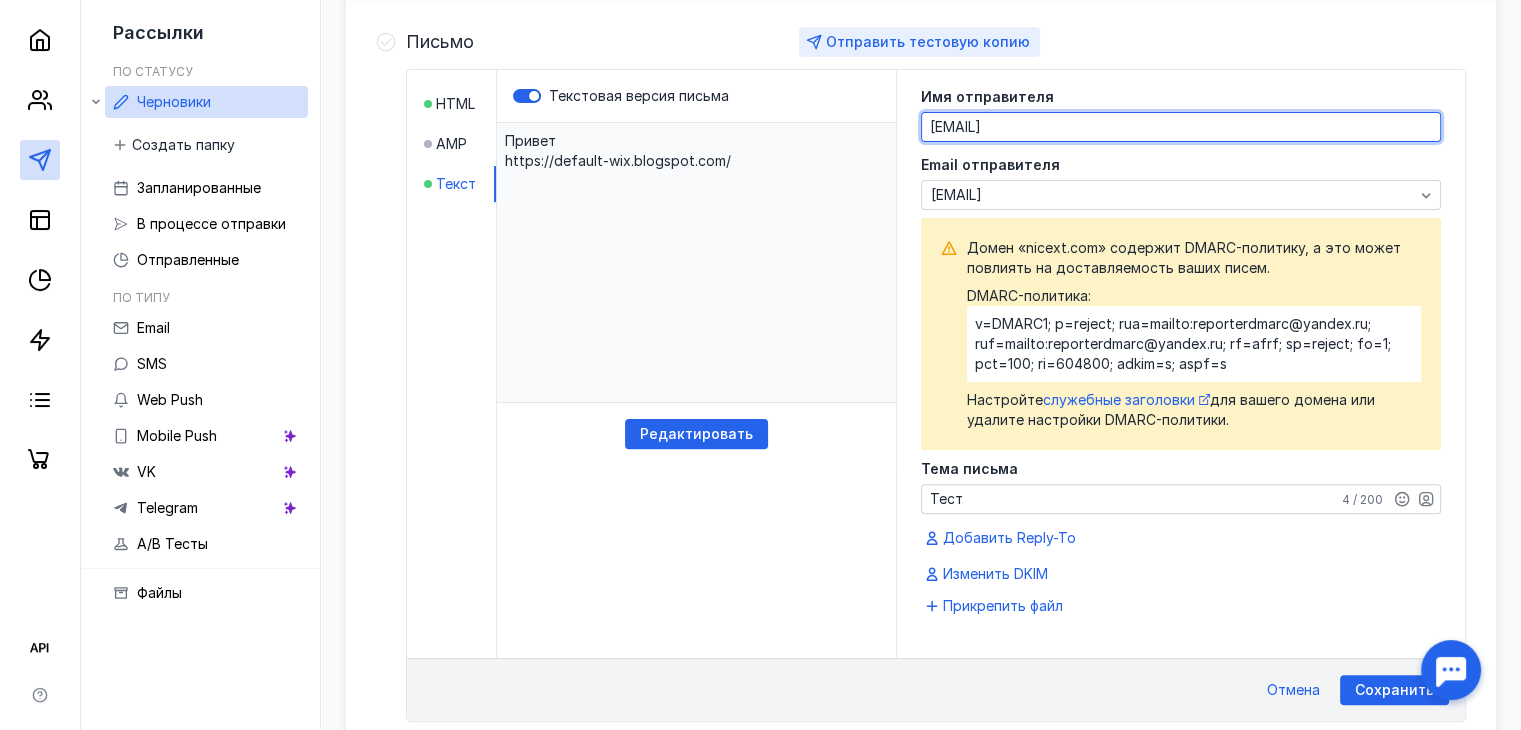 click on "Отправить тестовую копию" at bounding box center [928, 41] 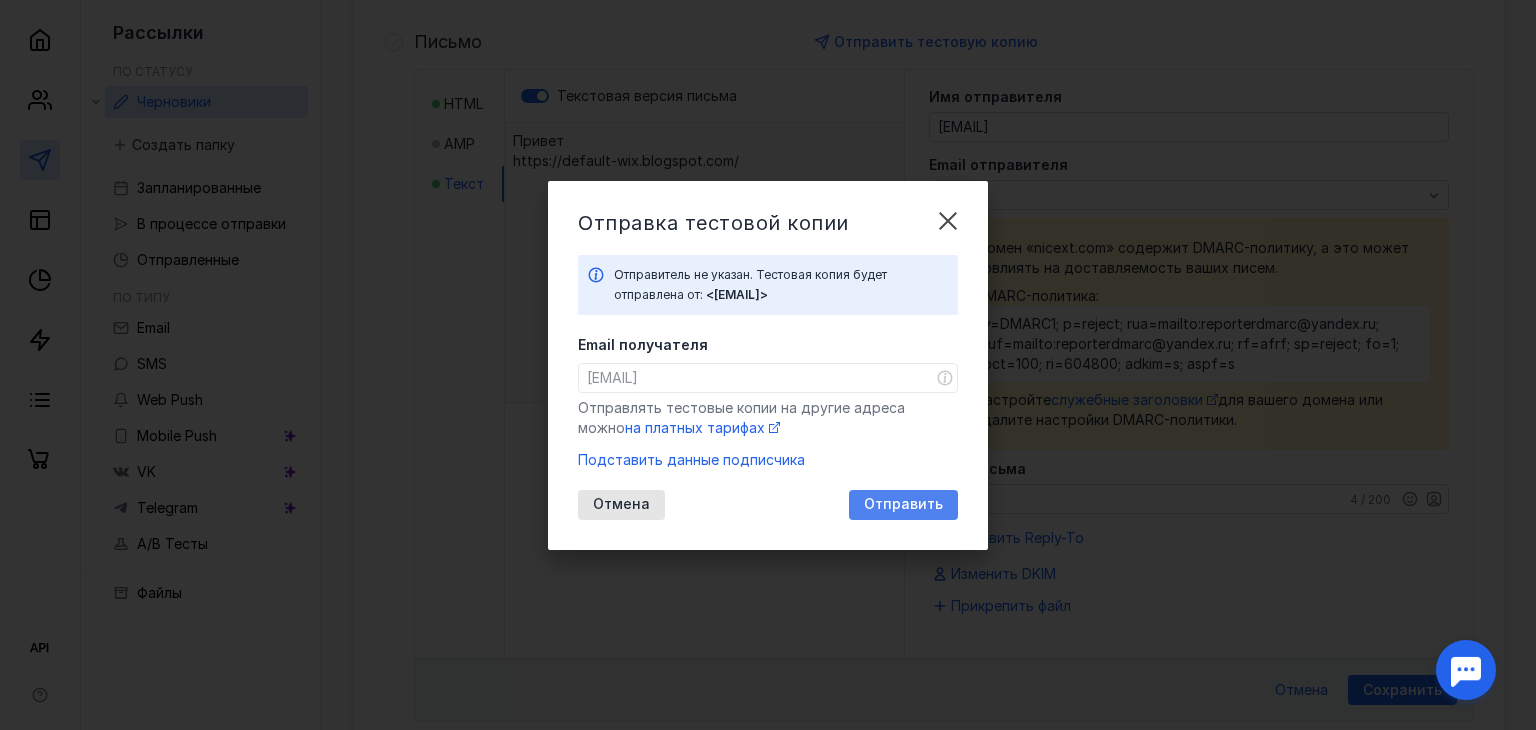 click on "Отправить" at bounding box center (903, 504) 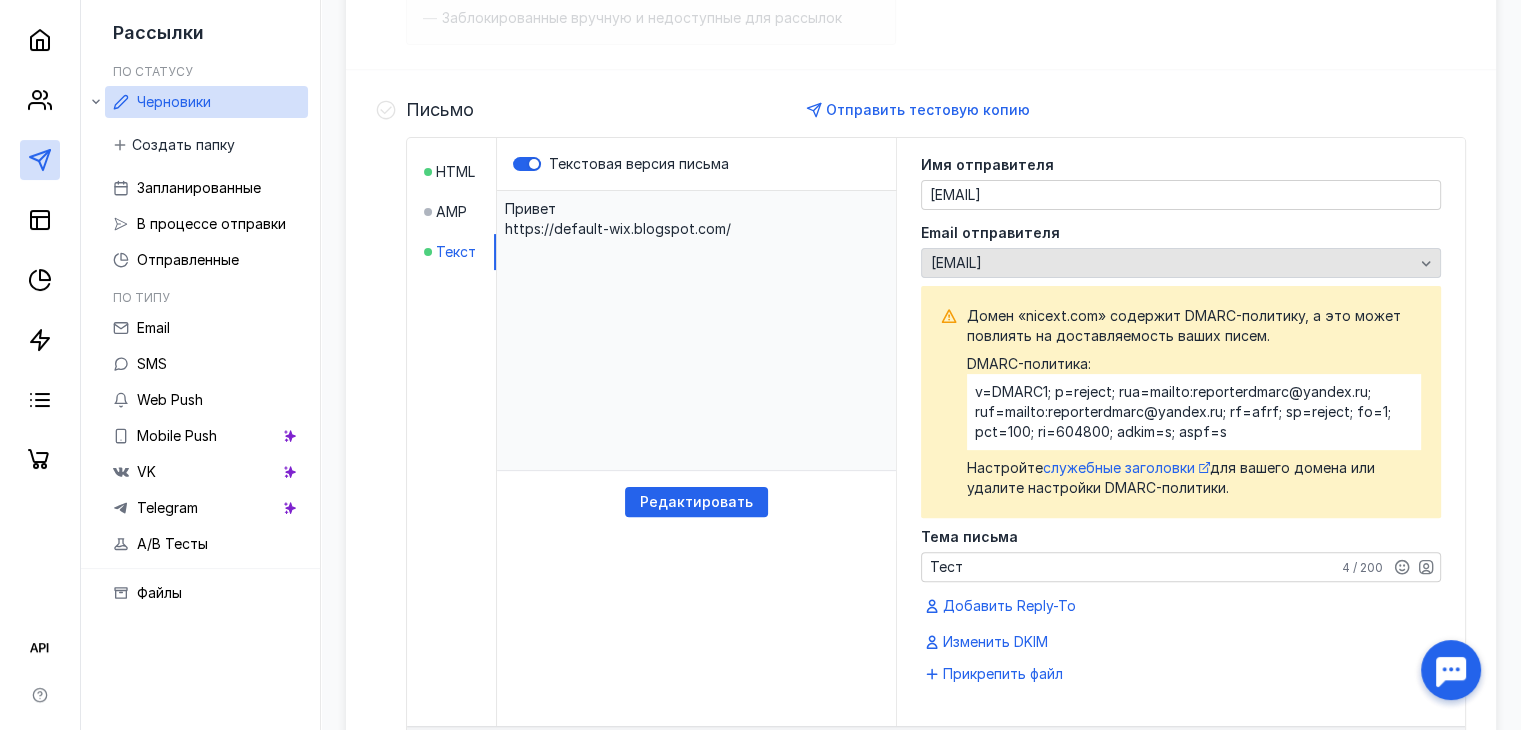 scroll, scrollTop: 418, scrollLeft: 0, axis: vertical 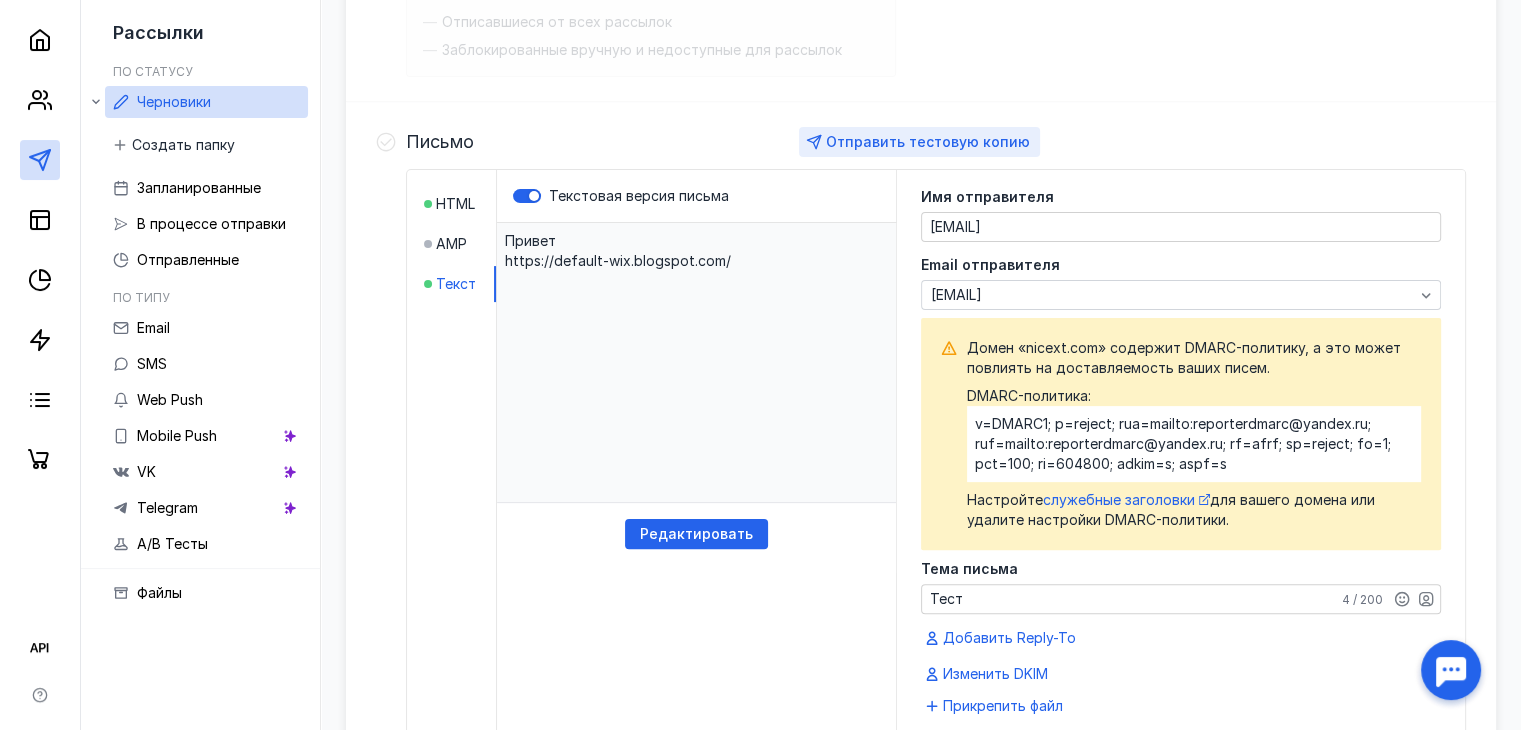 click on "Отправить тестовую копию" at bounding box center [928, 142] 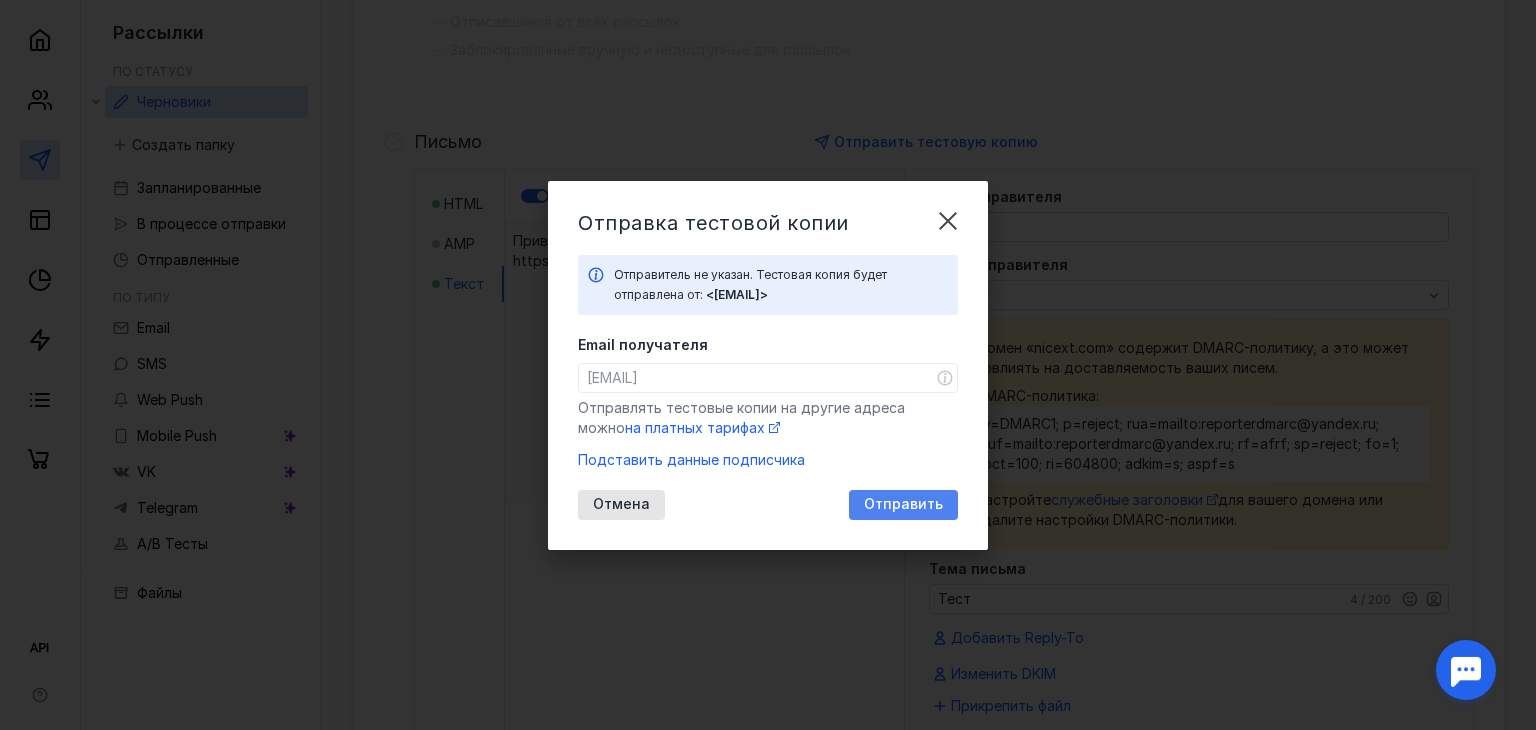 click on "Отправить" at bounding box center (903, 504) 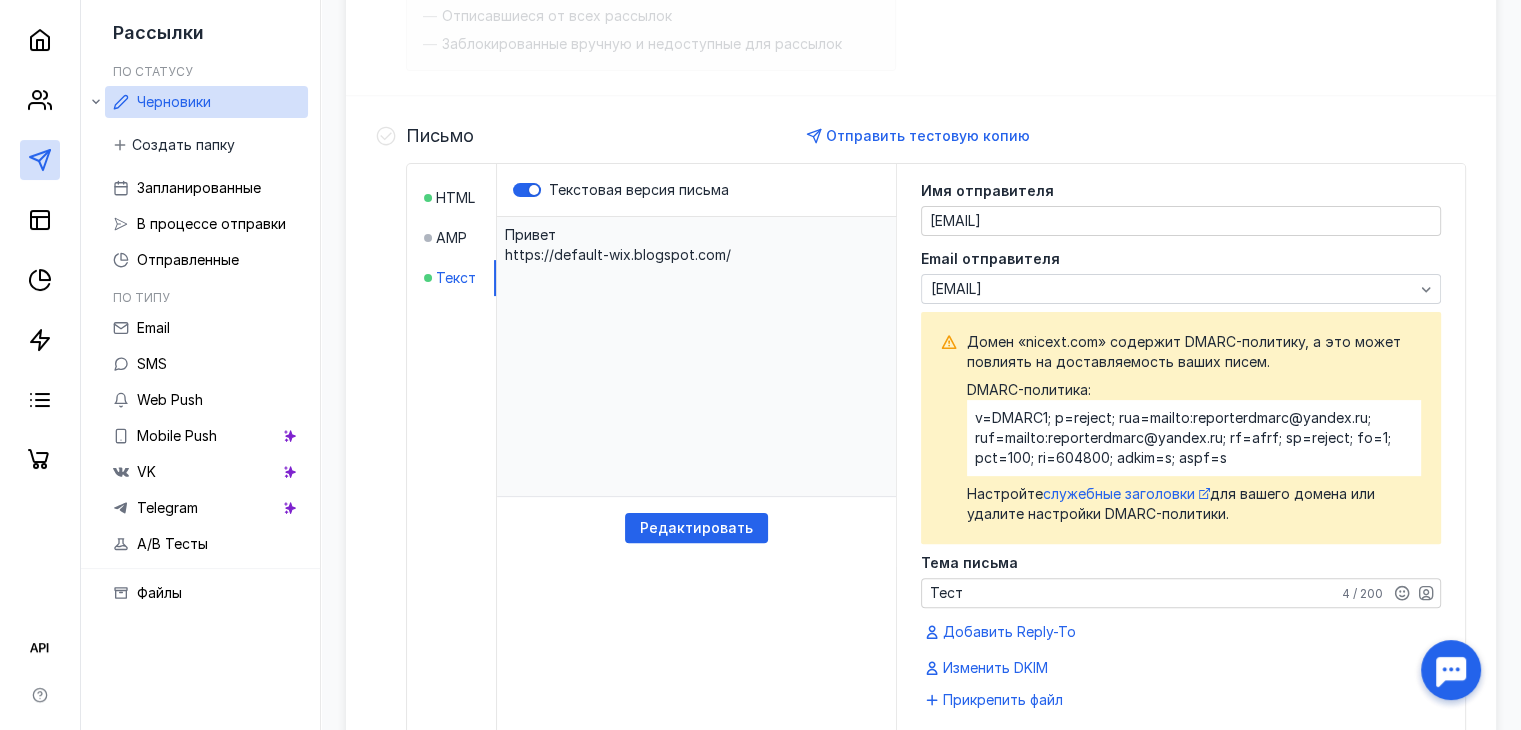 scroll, scrollTop: 853, scrollLeft: 0, axis: vertical 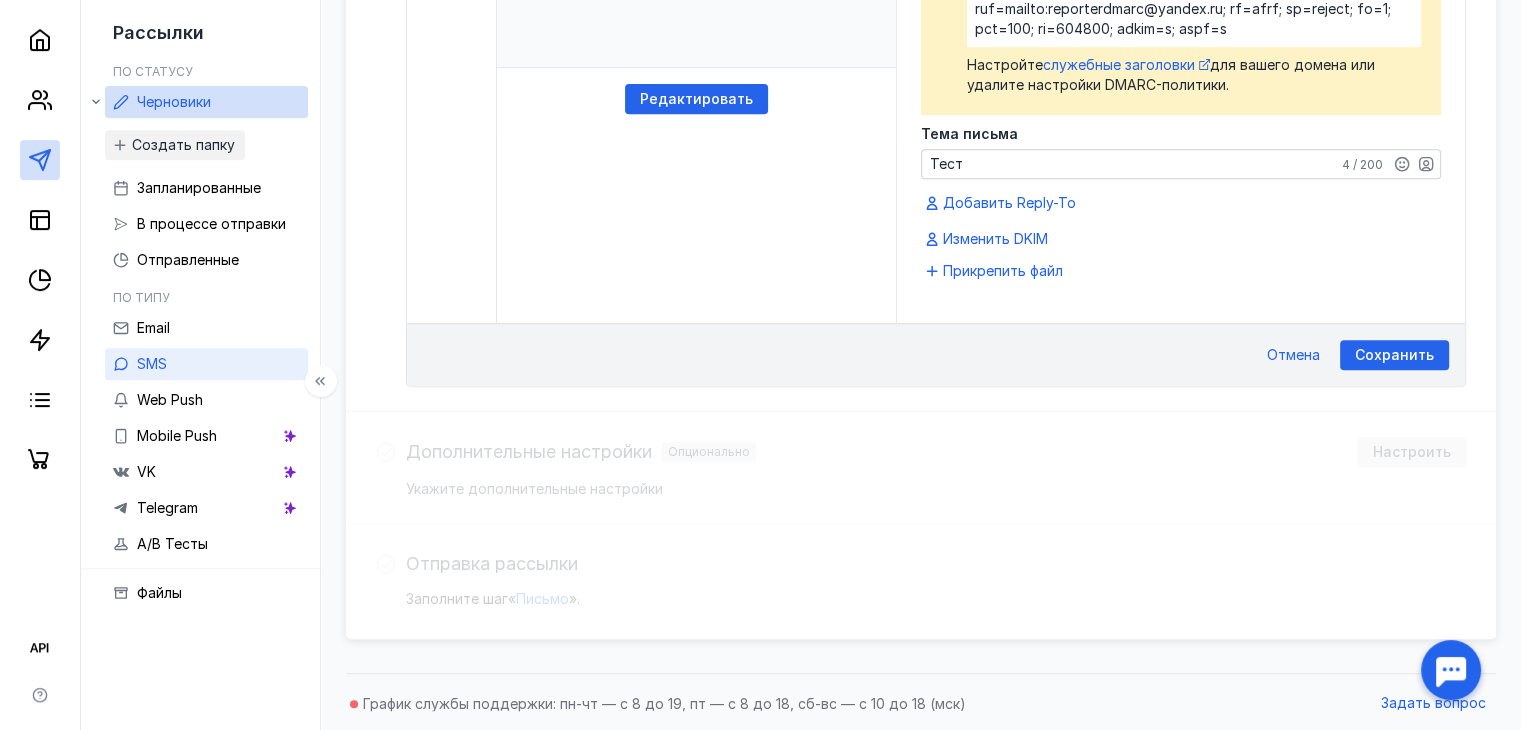 click on "SMS" at bounding box center (206, 364) 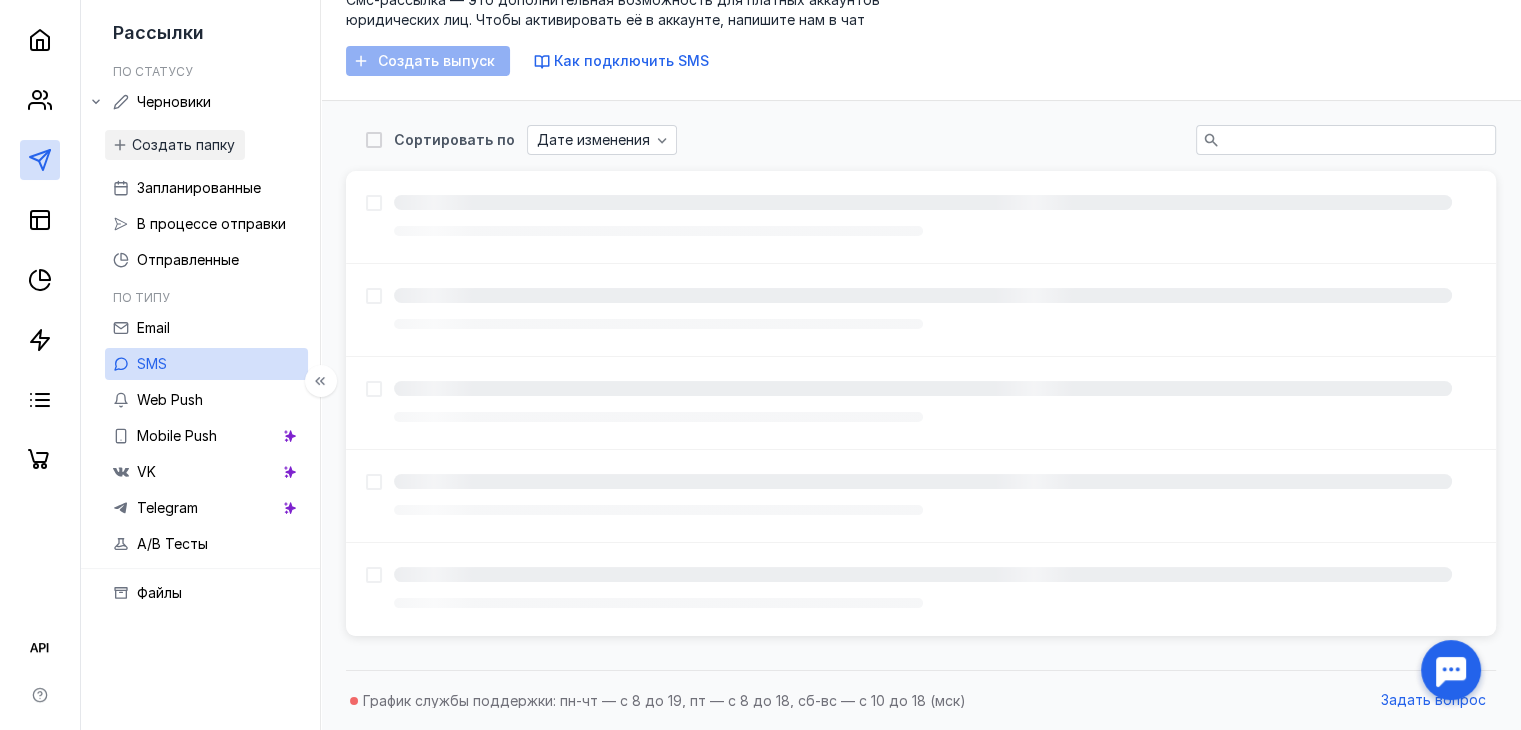 scroll, scrollTop: 250, scrollLeft: 0, axis: vertical 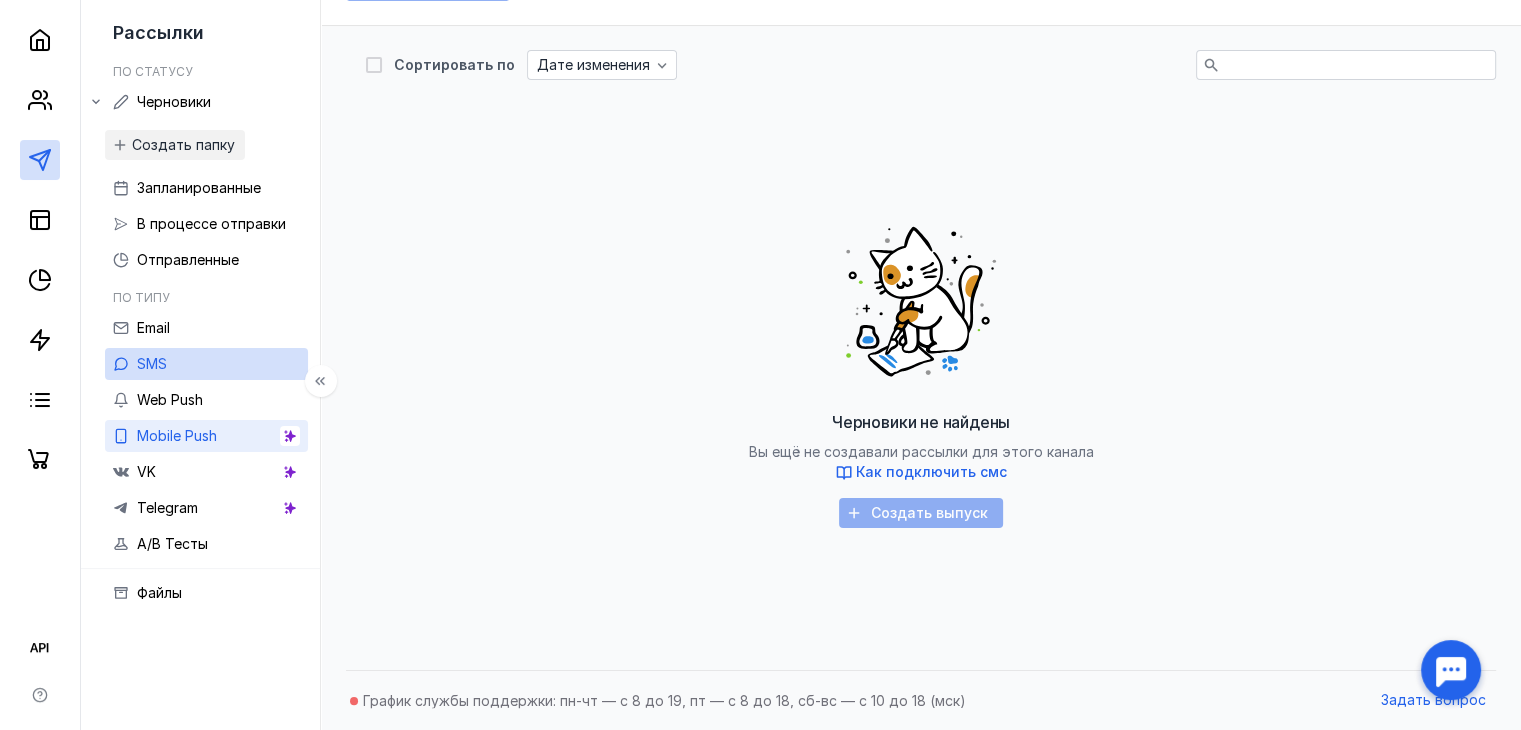 click on "Mobile Push" at bounding box center (177, 436) 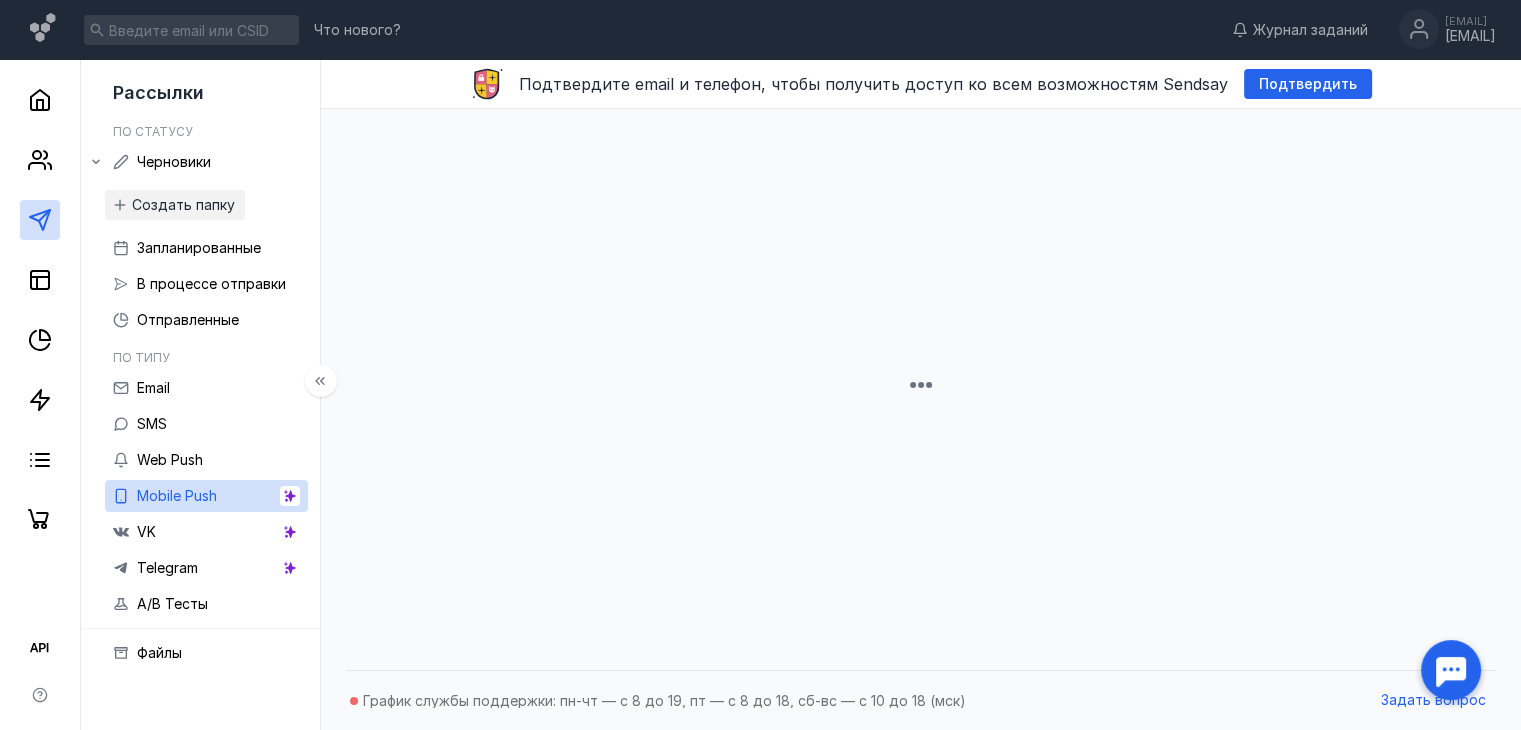 scroll, scrollTop: 0, scrollLeft: 0, axis: both 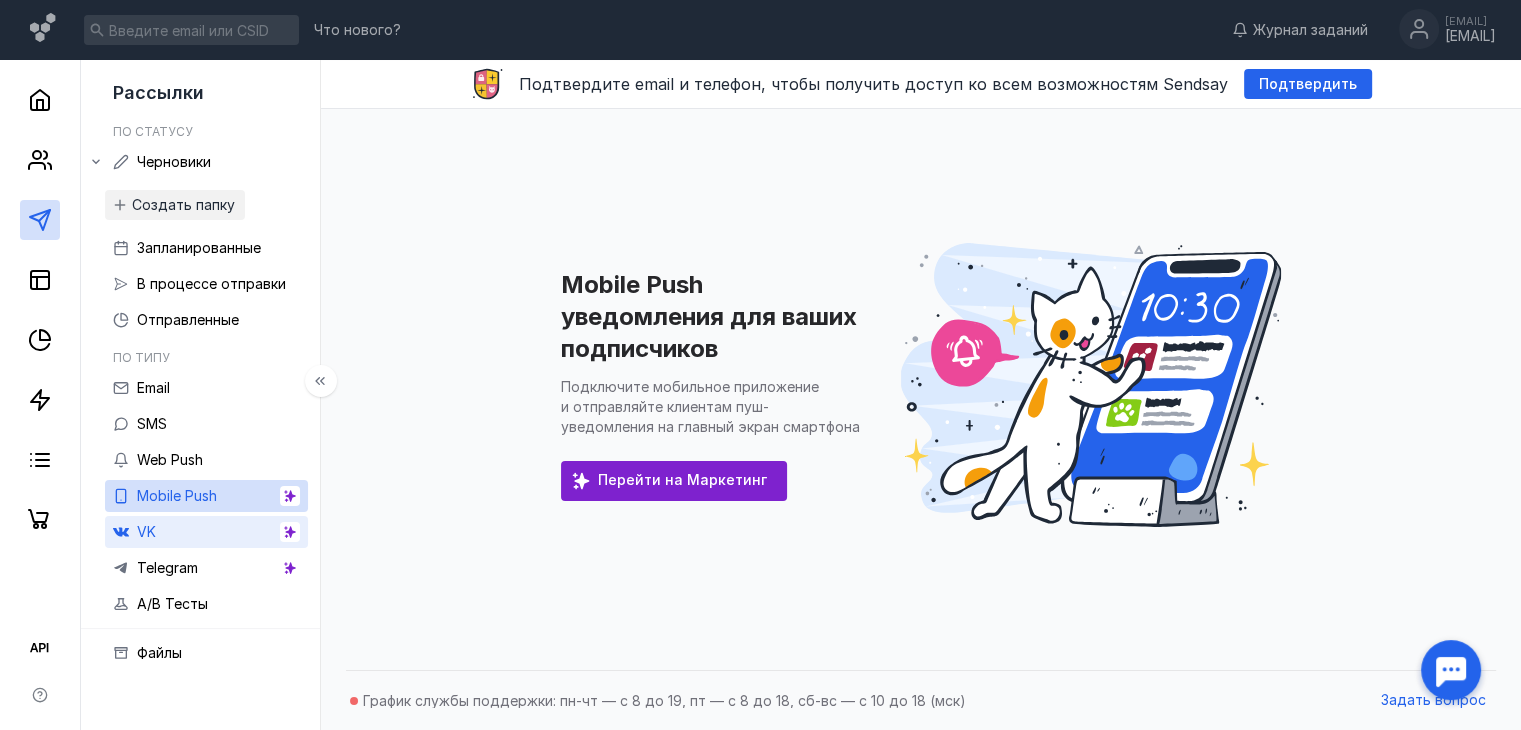 click on "VK" at bounding box center (206, 532) 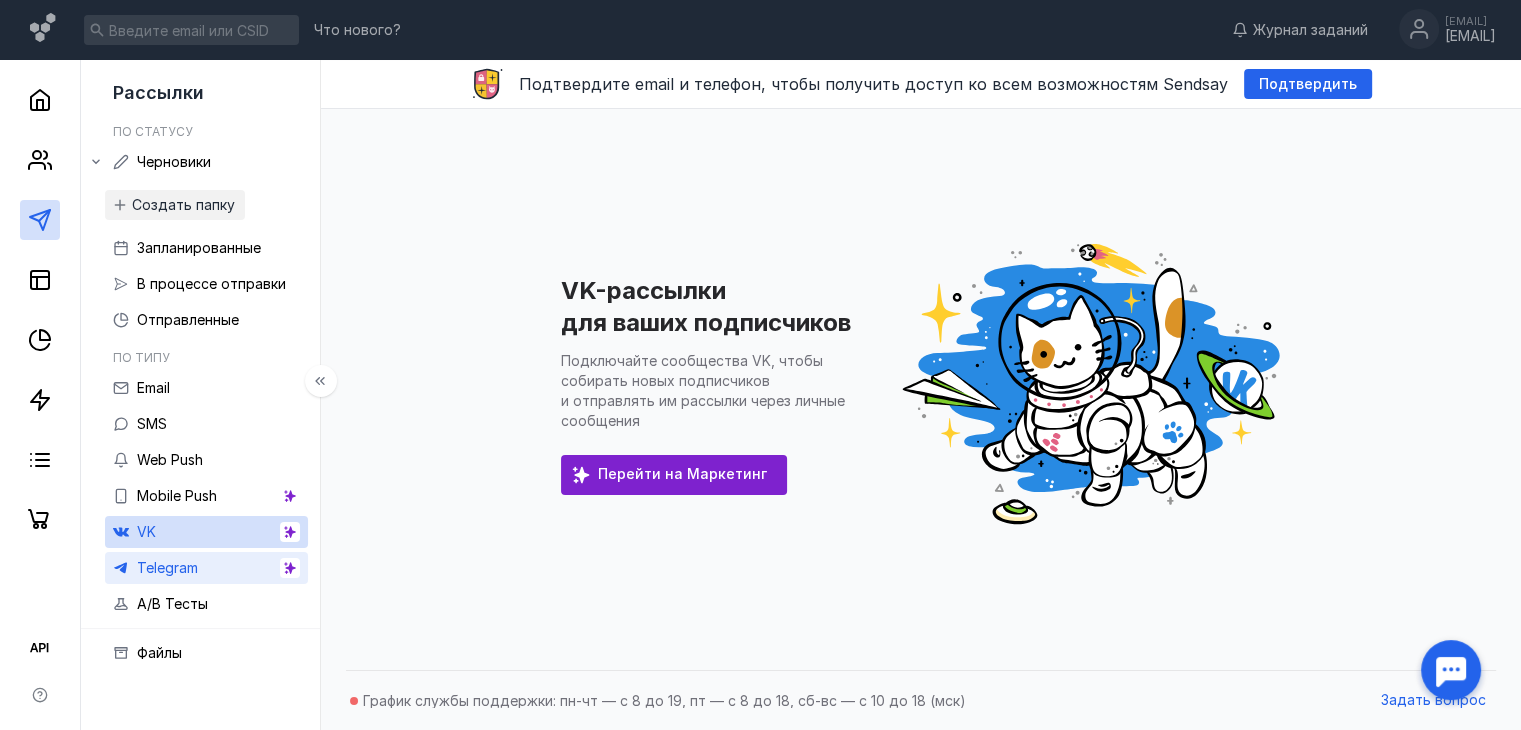 click on "Telegram" at bounding box center (167, 567) 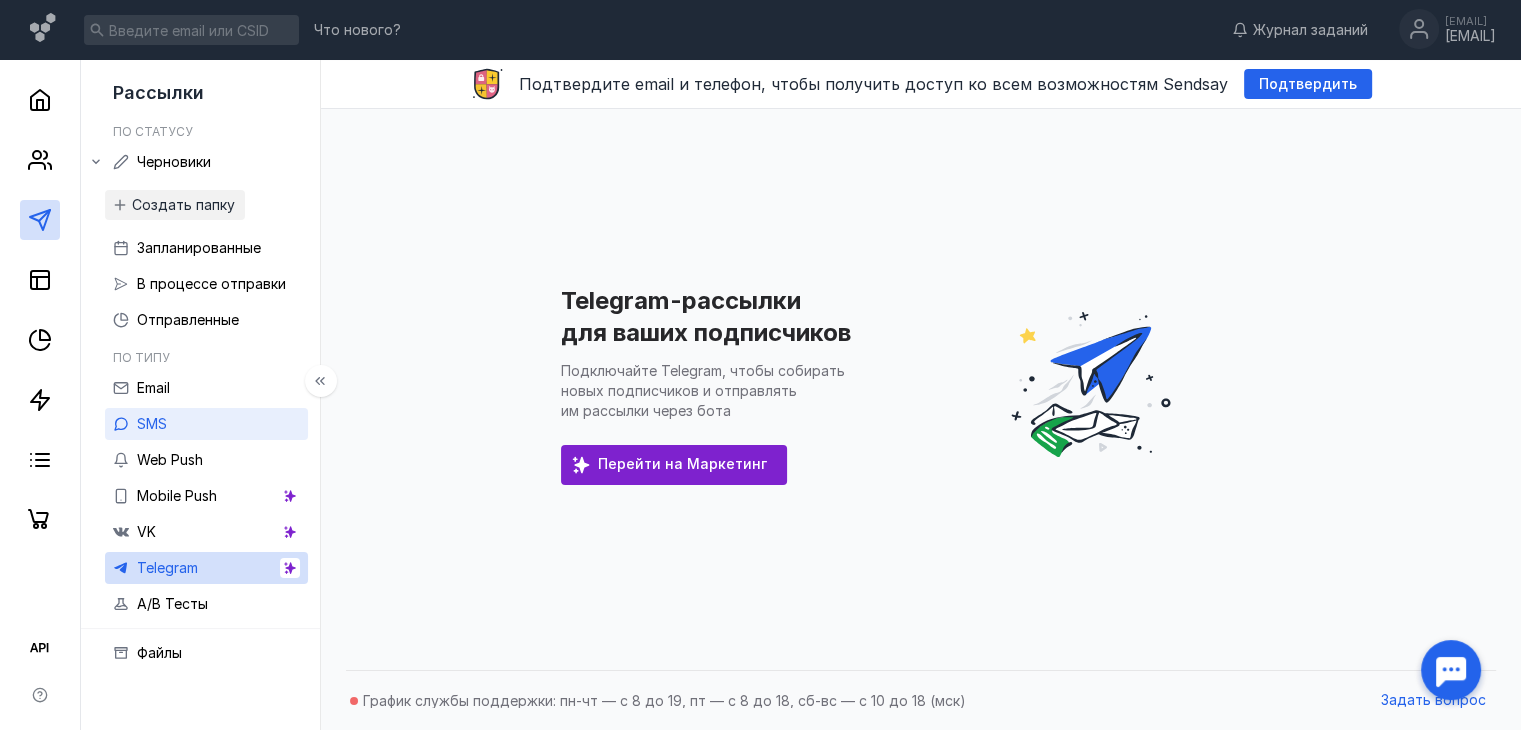 click on "SMS" at bounding box center (152, 423) 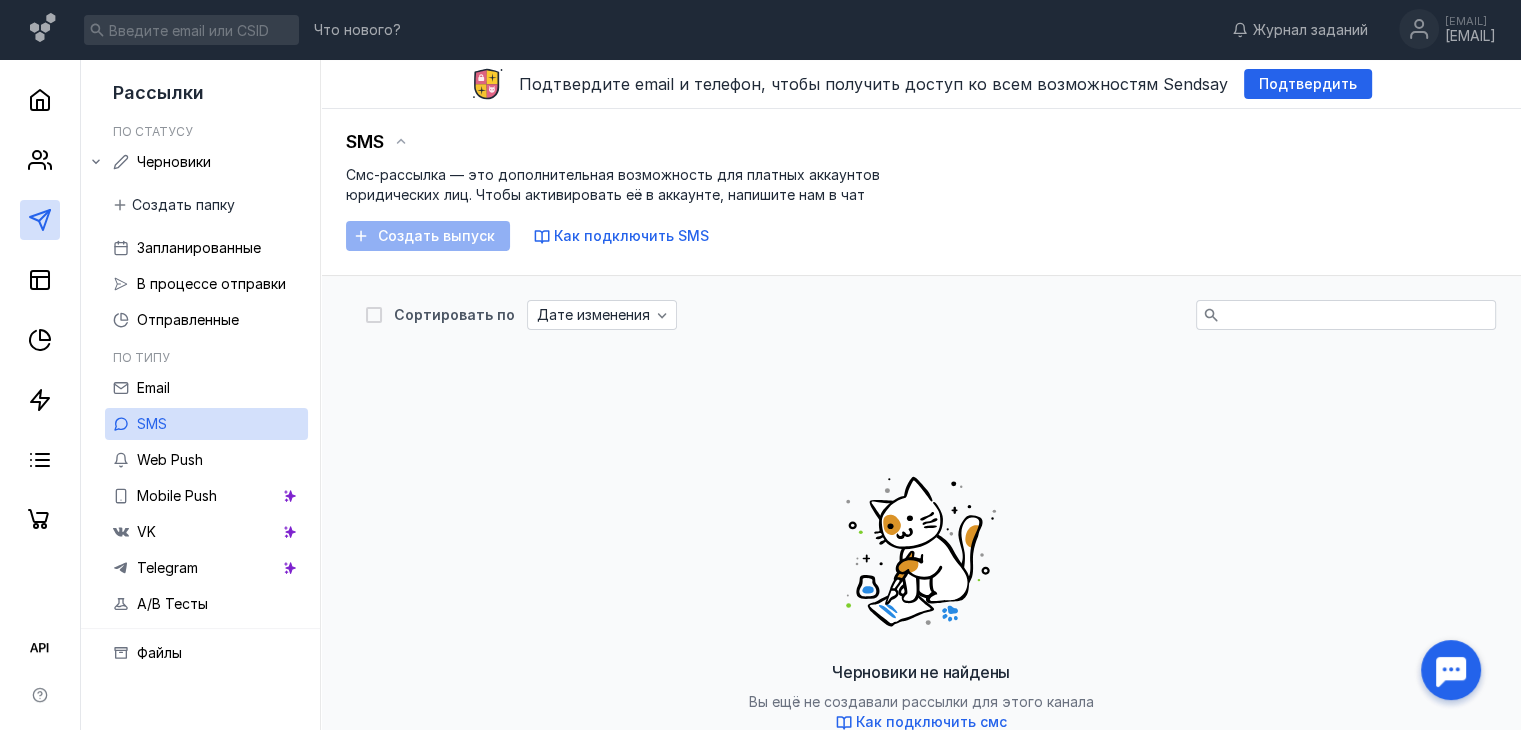 click on "Как подключить SMS" at bounding box center (631, 235) 